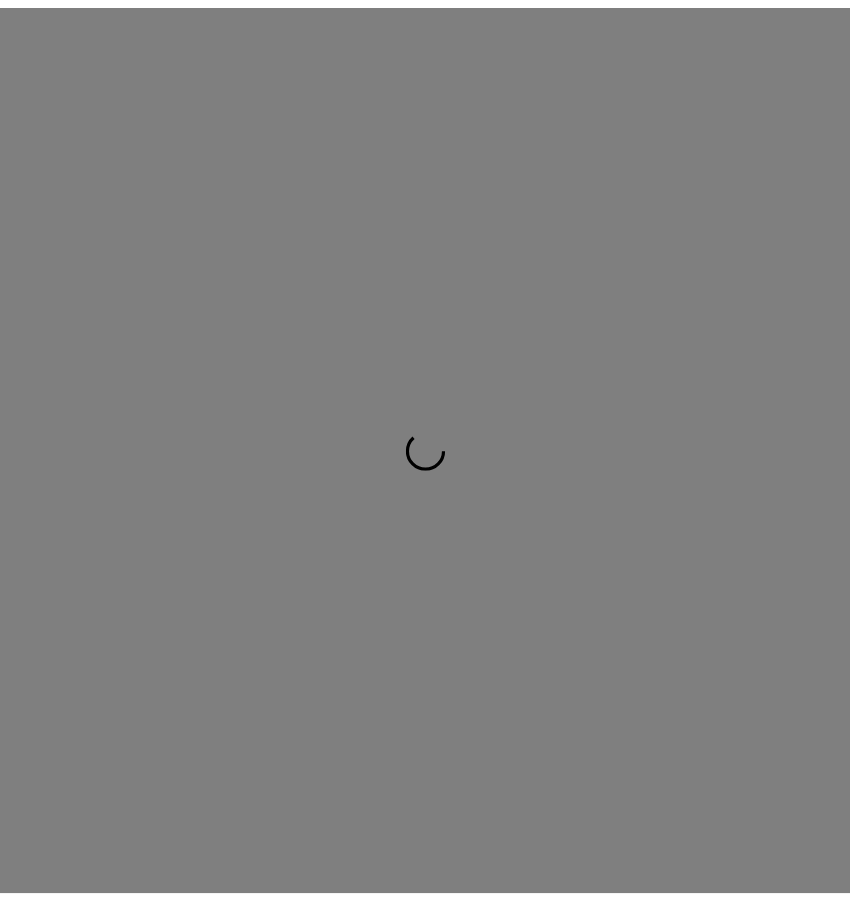 scroll, scrollTop: 0, scrollLeft: 0, axis: both 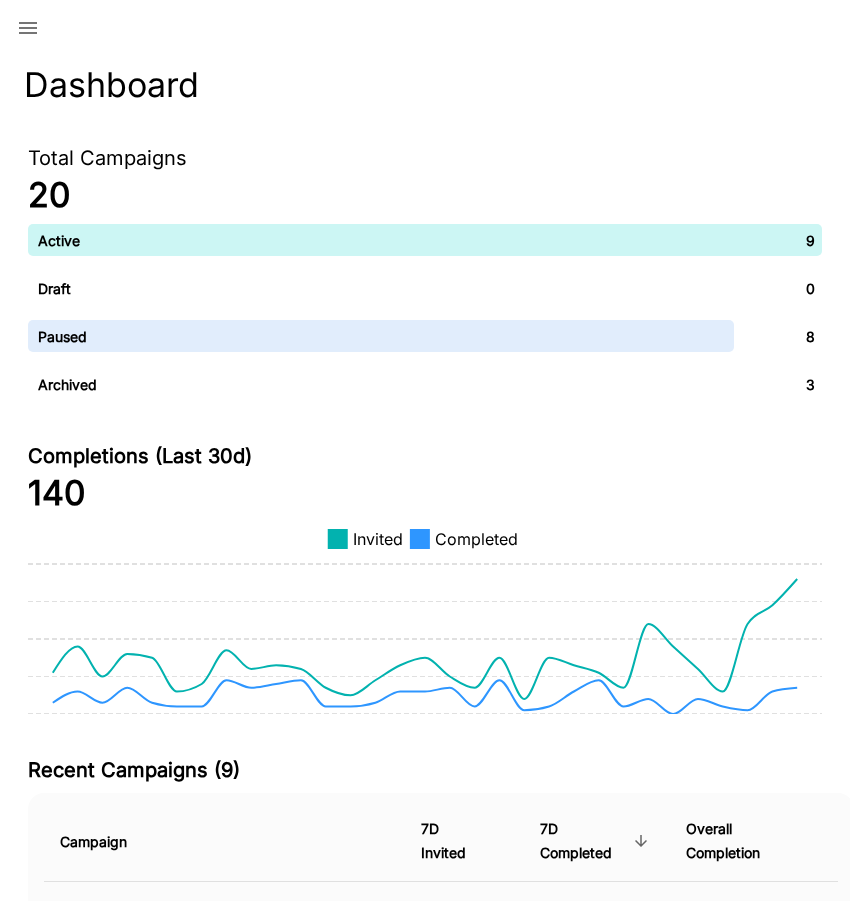 click 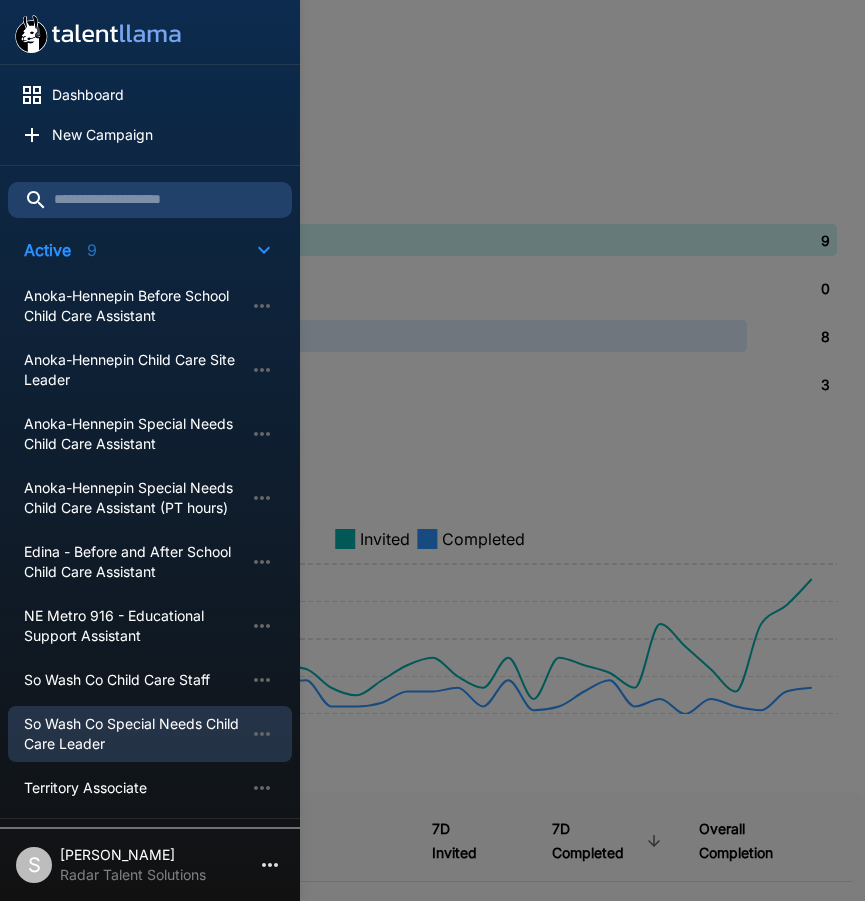 click on "So Wash Co Special Needs Child Care Leader" at bounding box center [134, 734] 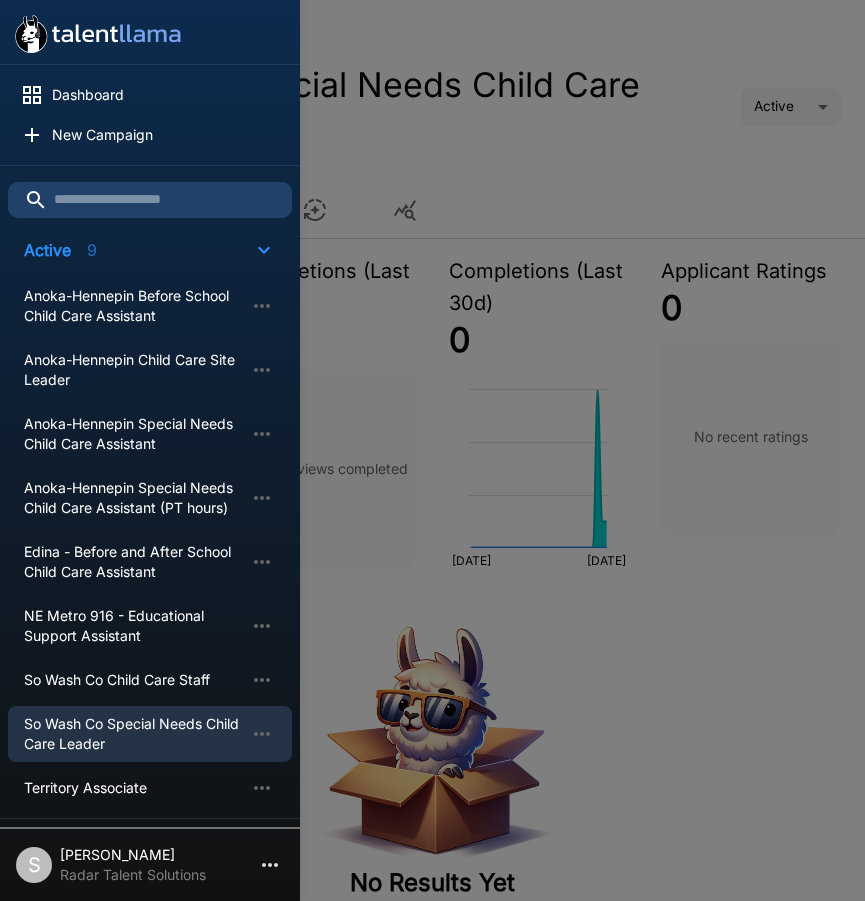 click at bounding box center [432, 450] 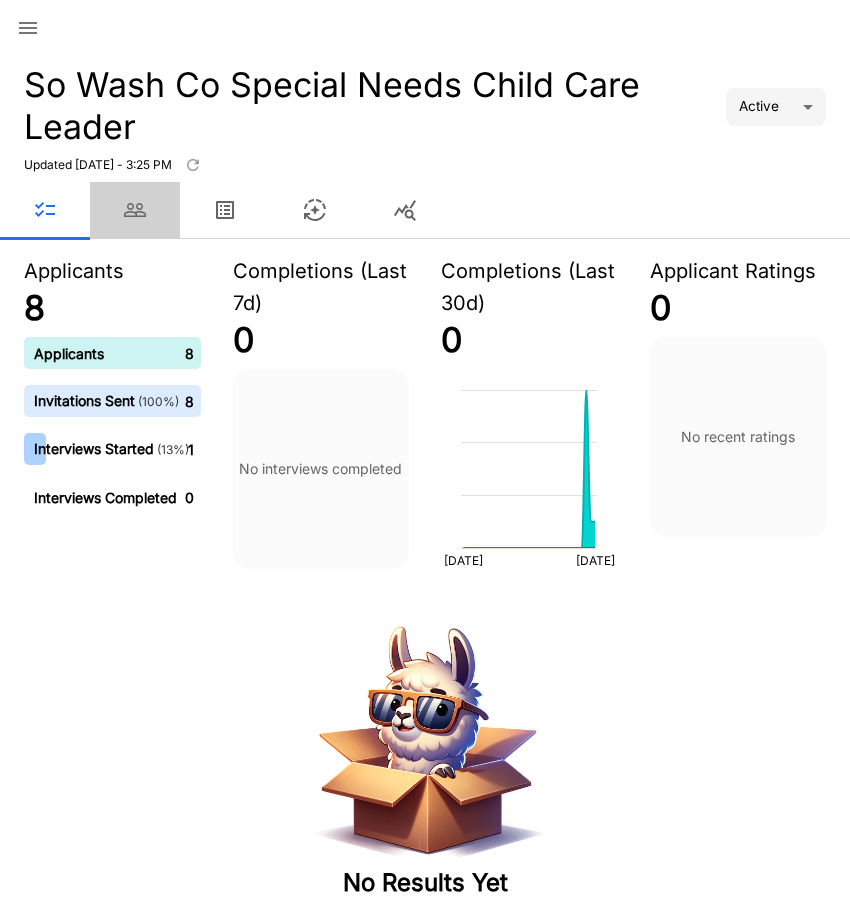 click 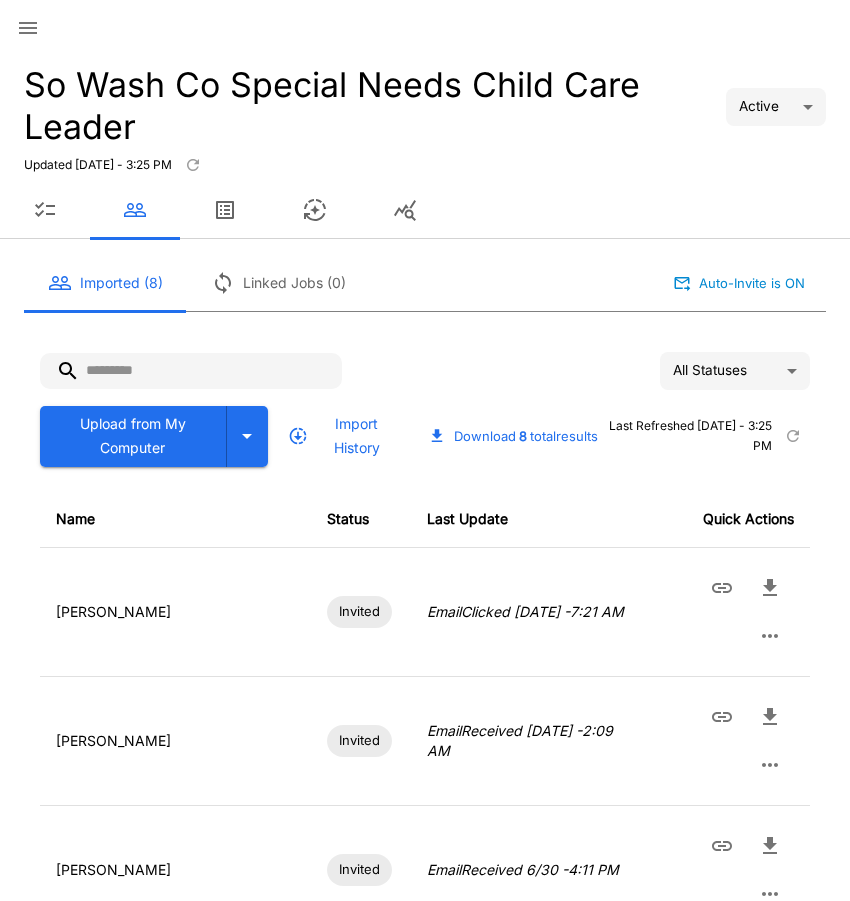 click at bounding box center (191, 371) 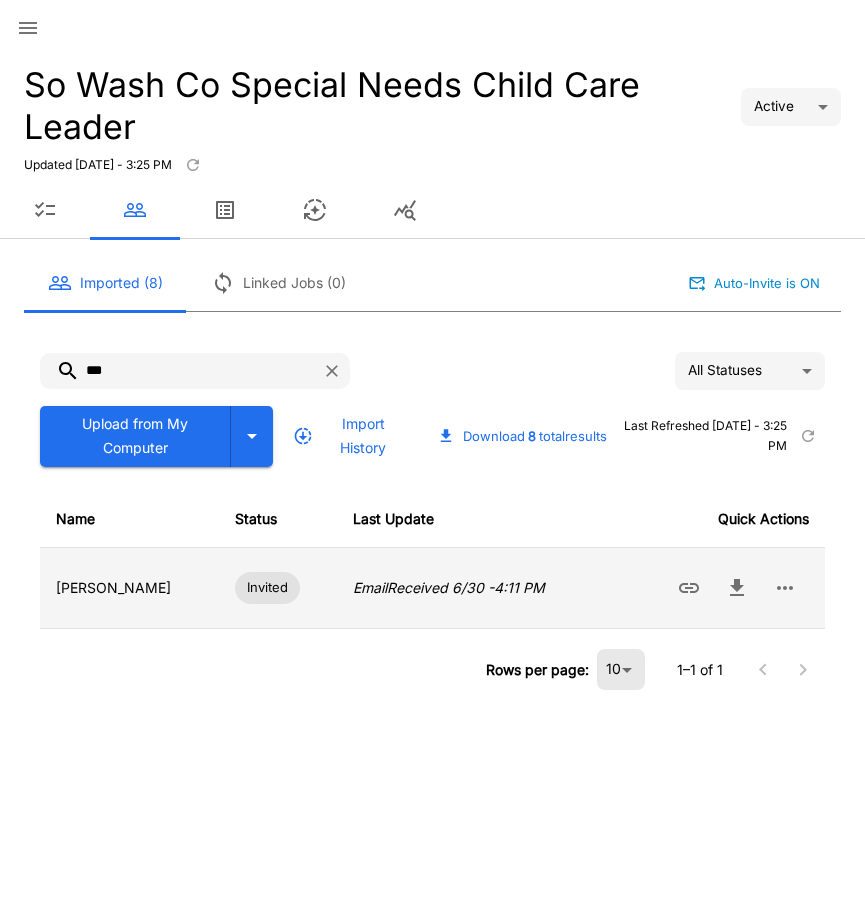 type on "***" 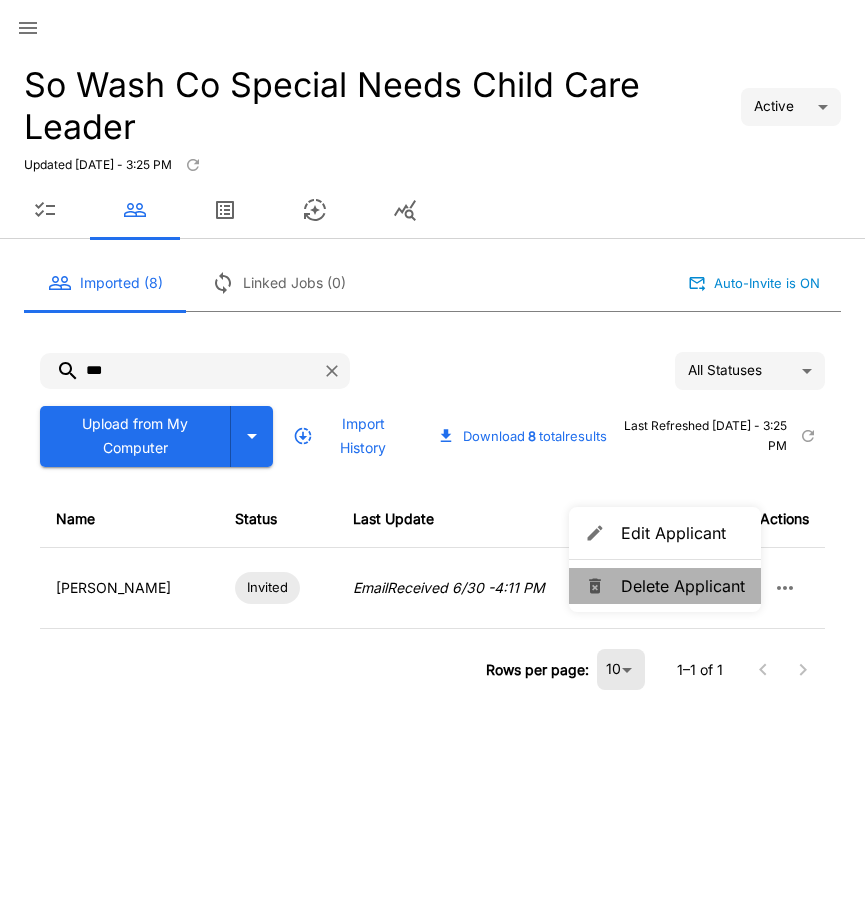 click on "Delete Applicant" at bounding box center (665, 586) 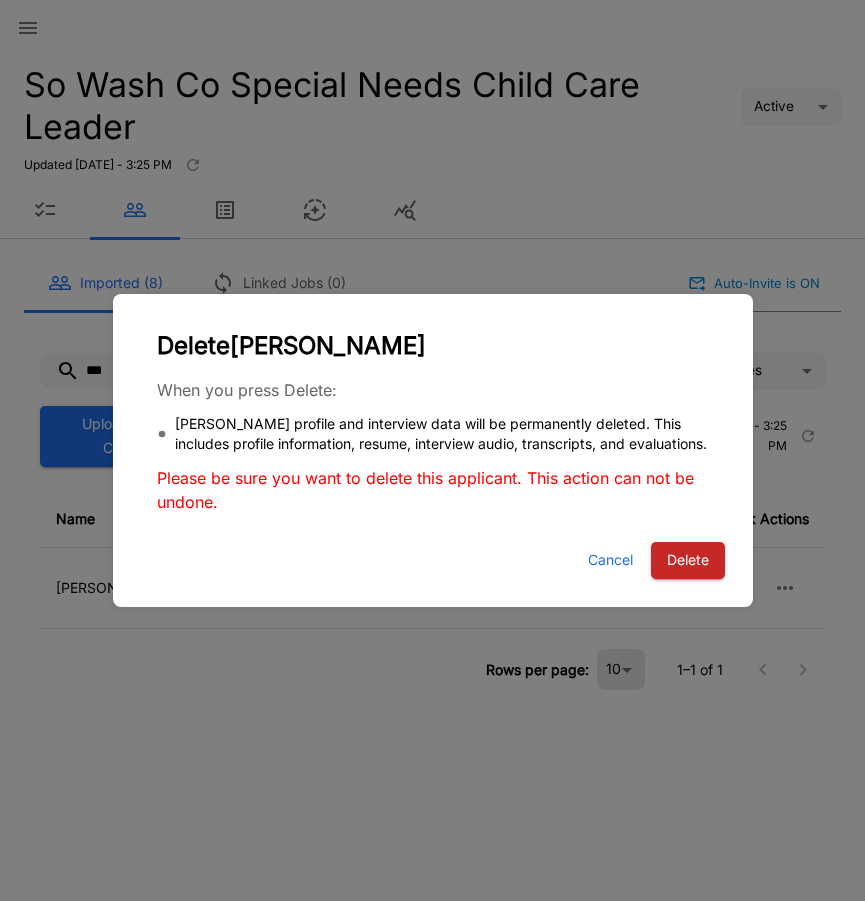 click on "Delete" at bounding box center [688, 560] 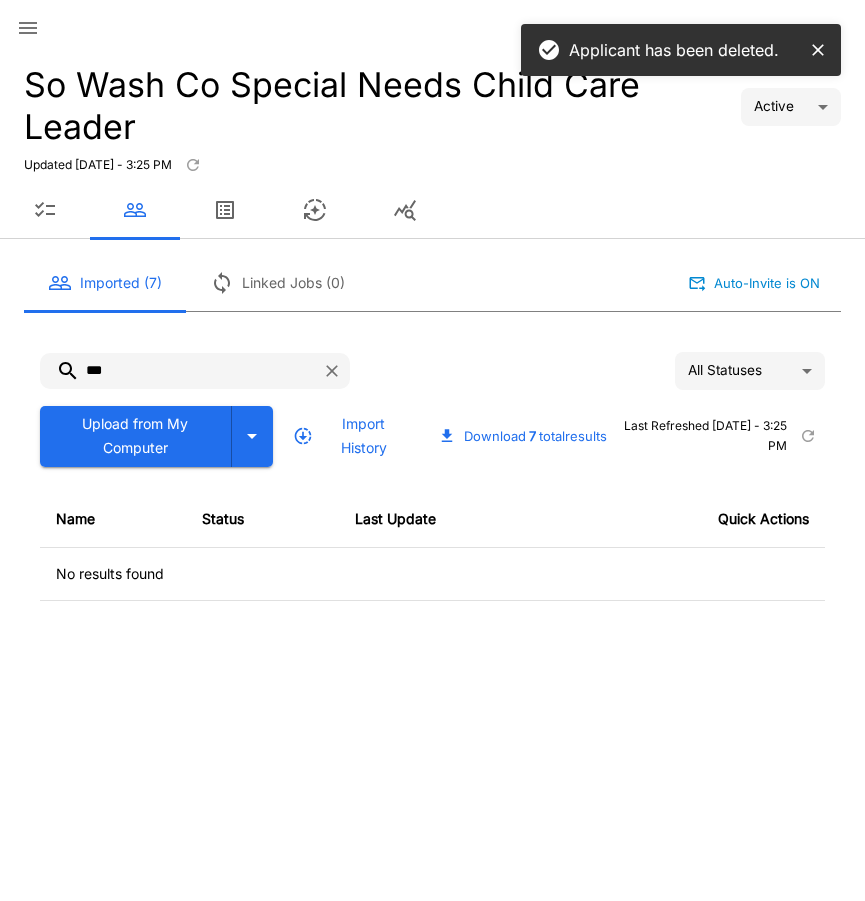 click 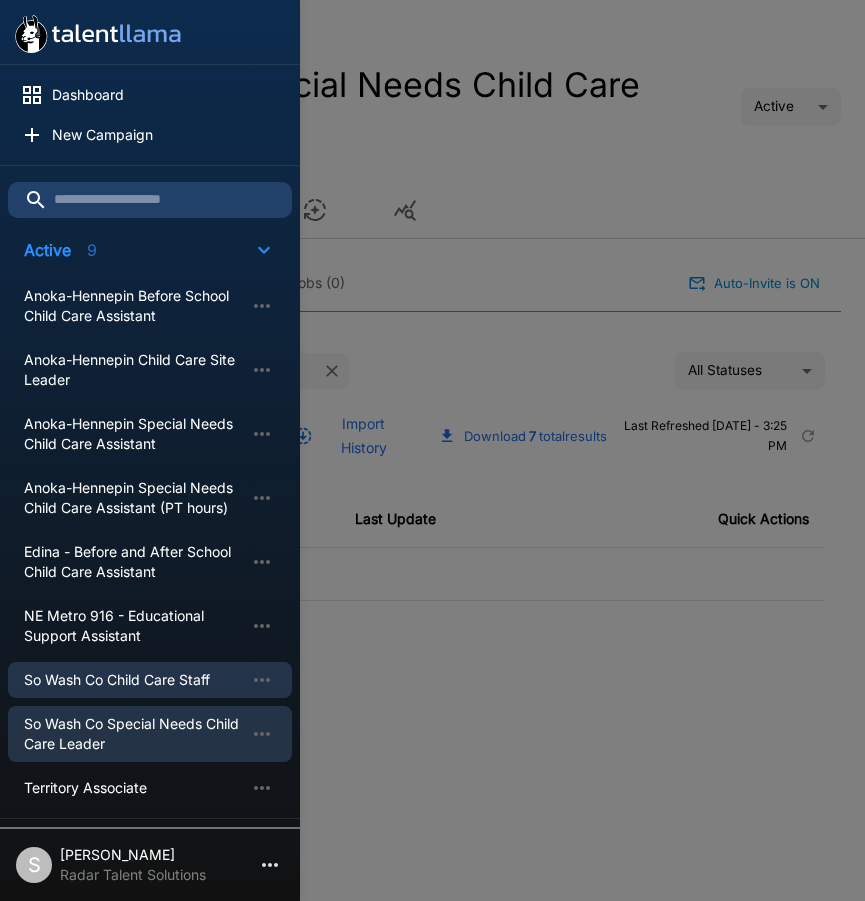 click on "So Wash Co Child Care Staff" at bounding box center (134, 680) 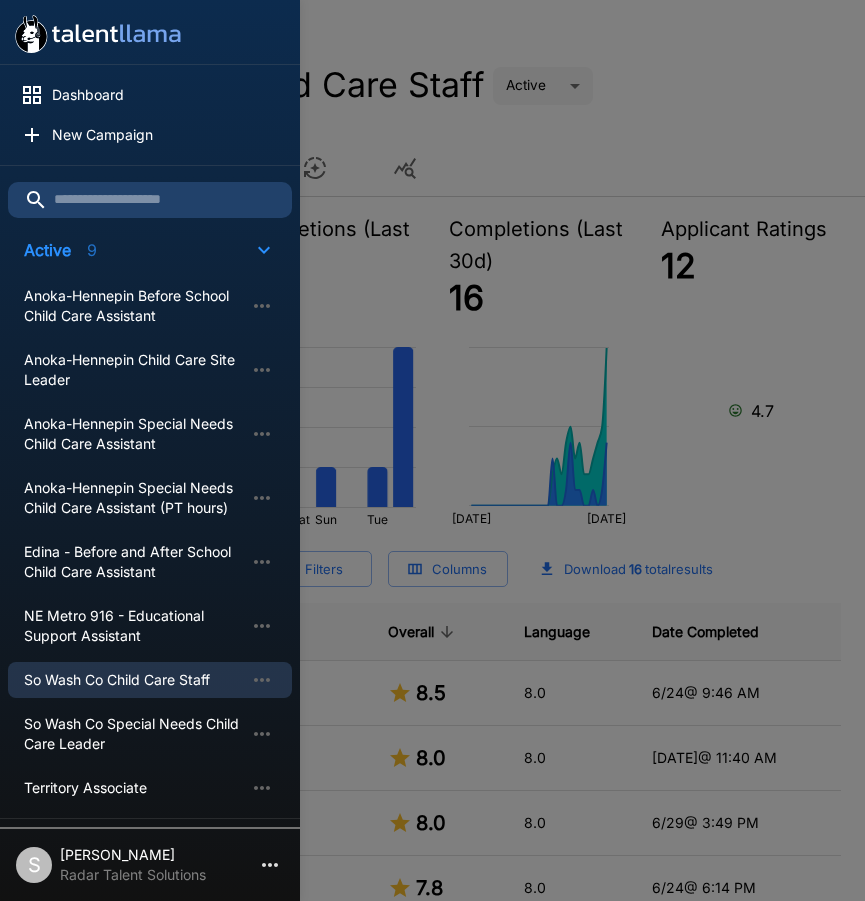click at bounding box center (432, 450) 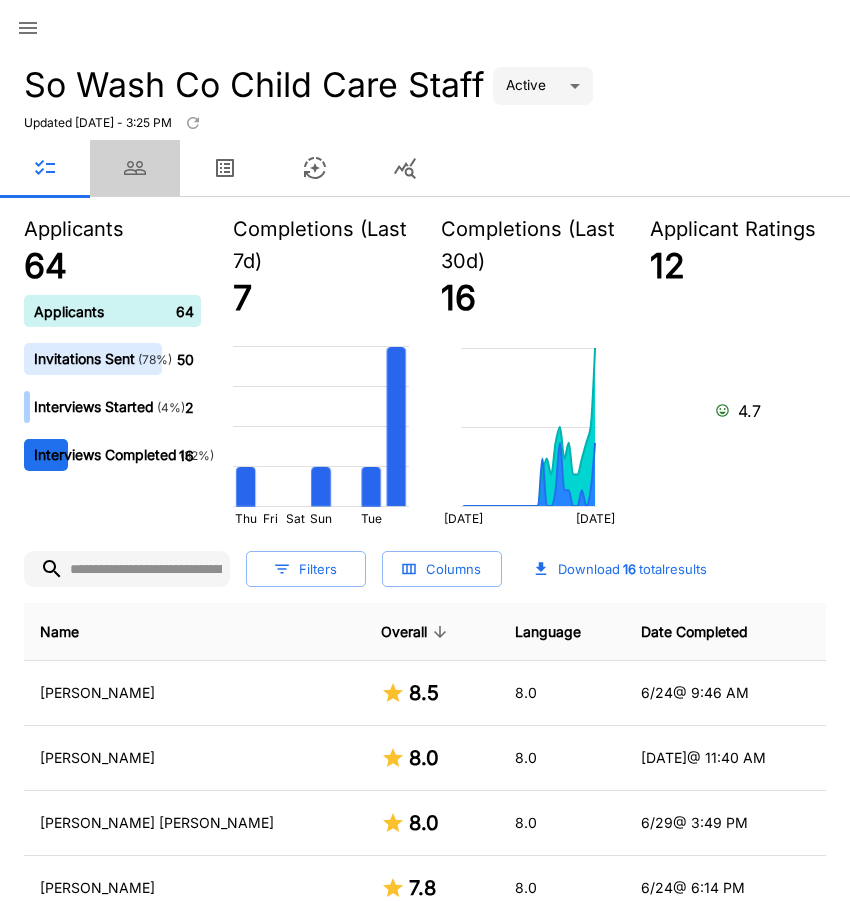 click at bounding box center (135, 168) 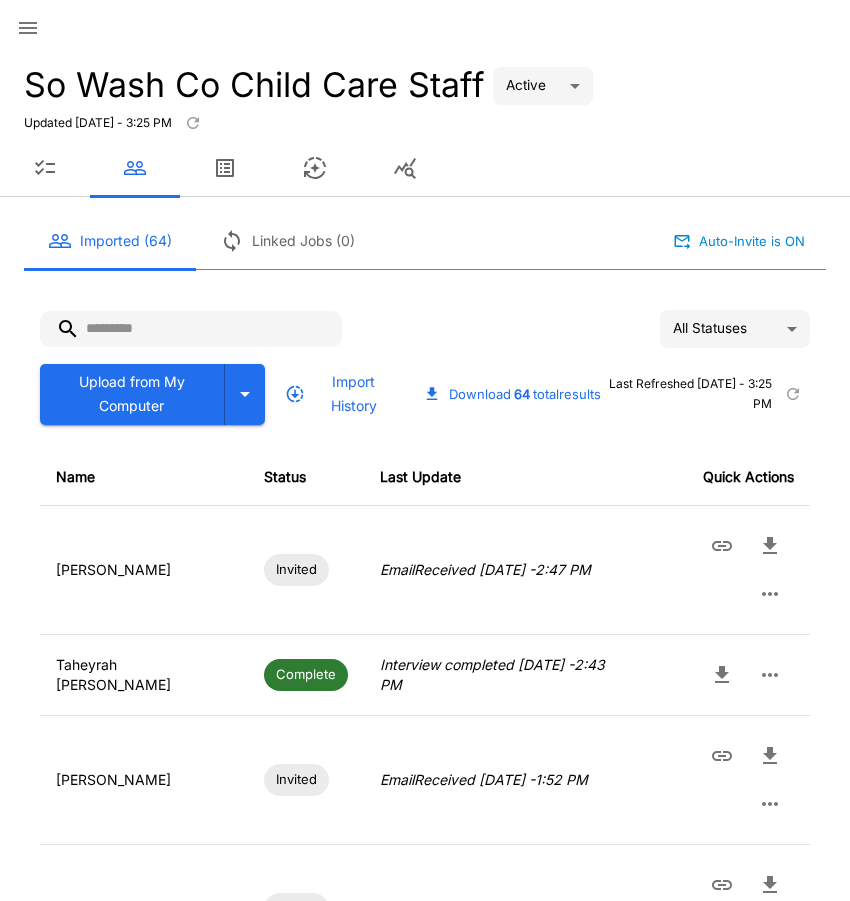 click at bounding box center [191, 329] 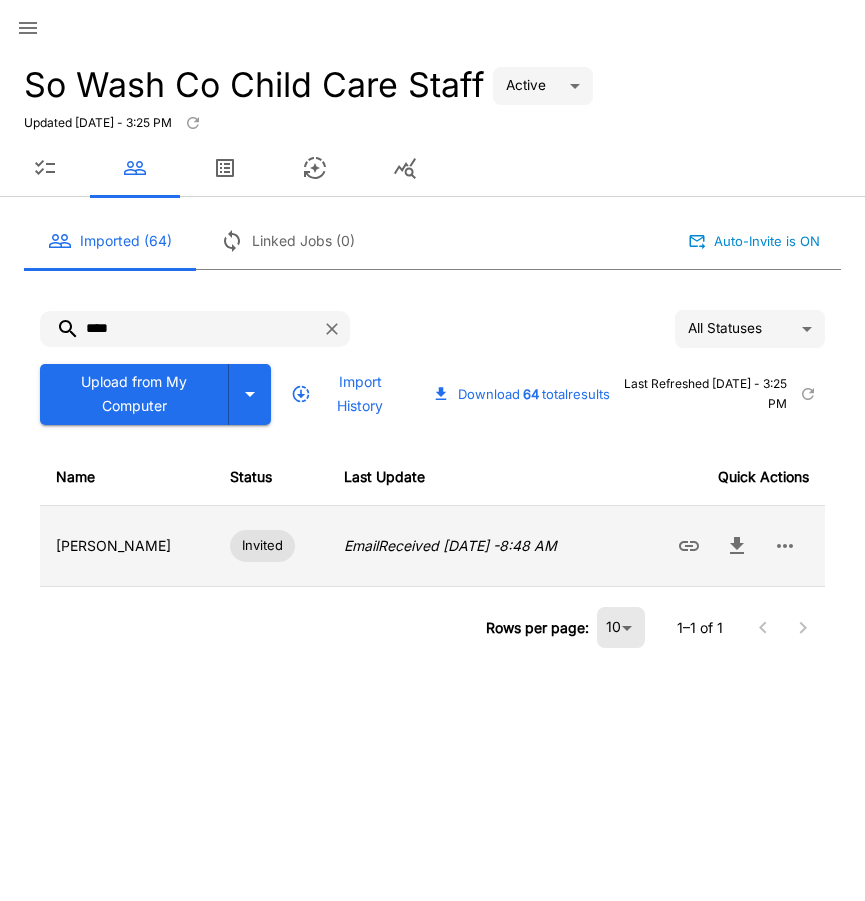 click 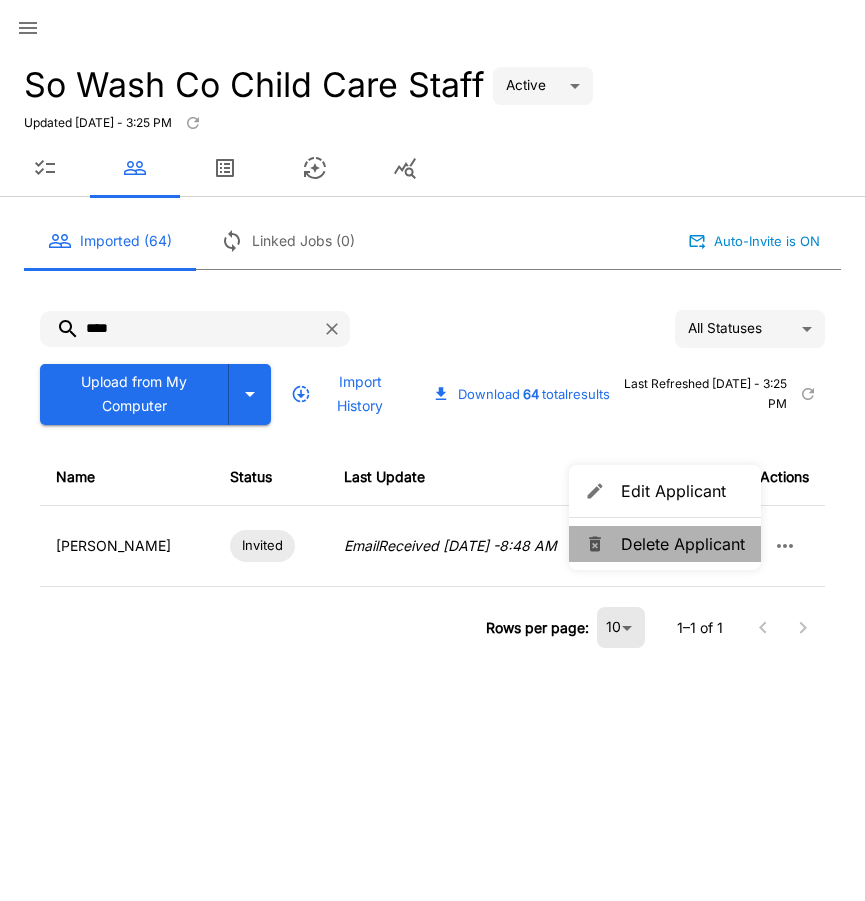 click on "Delete Applicant" at bounding box center [683, 544] 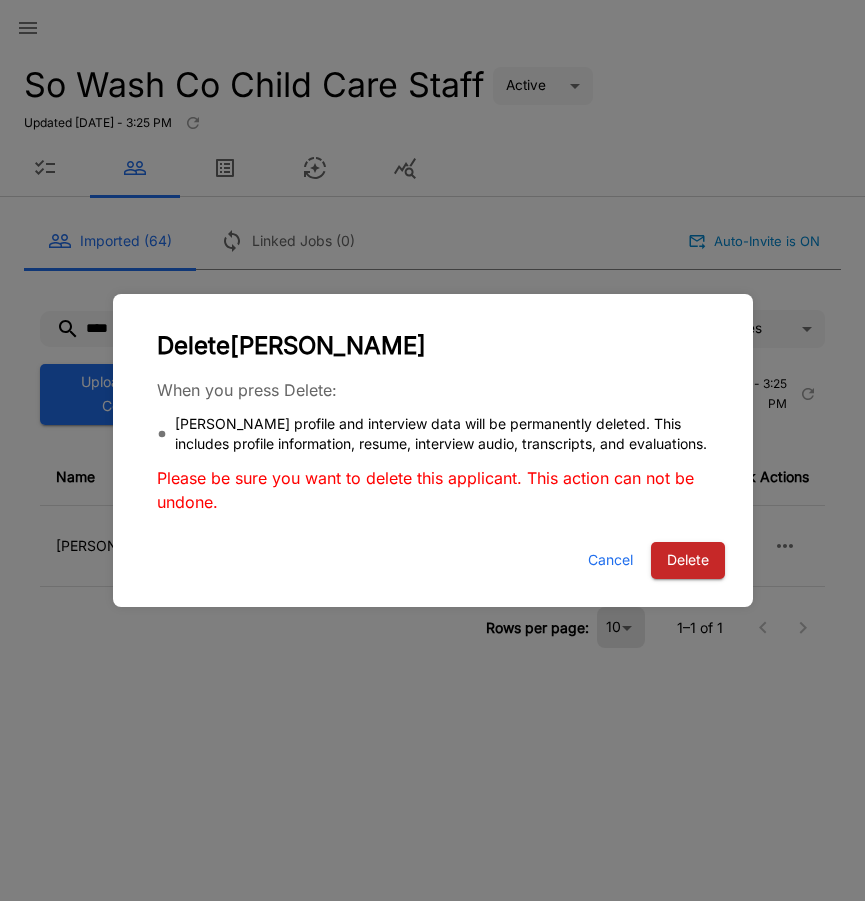 click on "Delete" at bounding box center [688, 560] 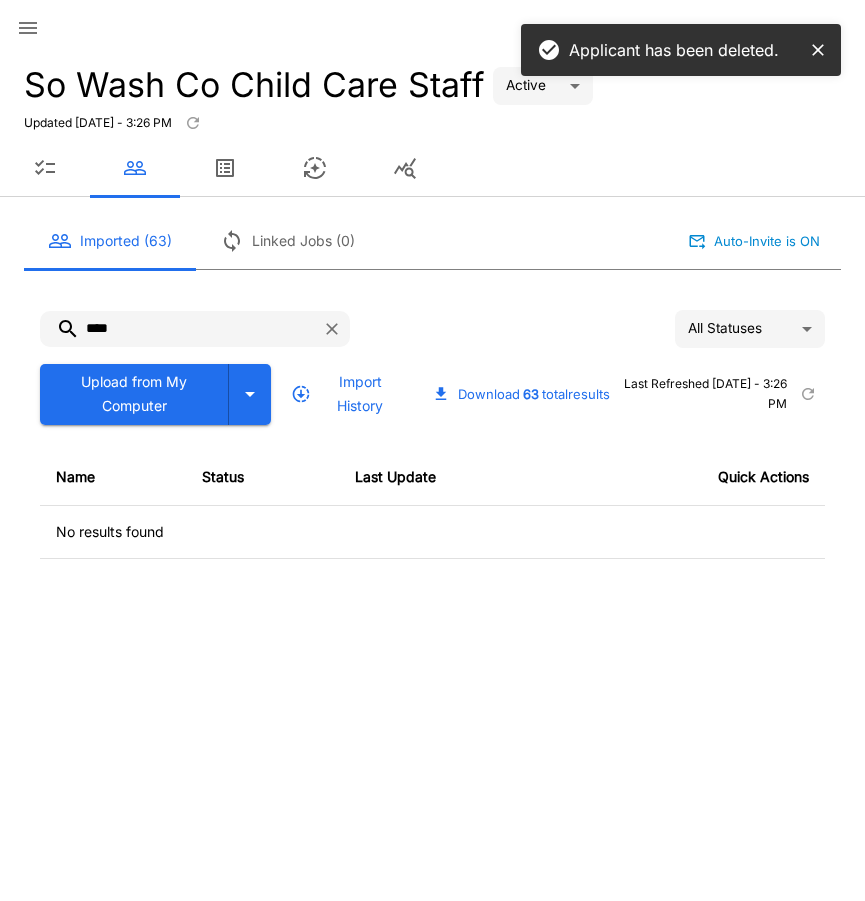 drag, startPoint x: 168, startPoint y: 328, endPoint x: 44, endPoint y: 328, distance: 124 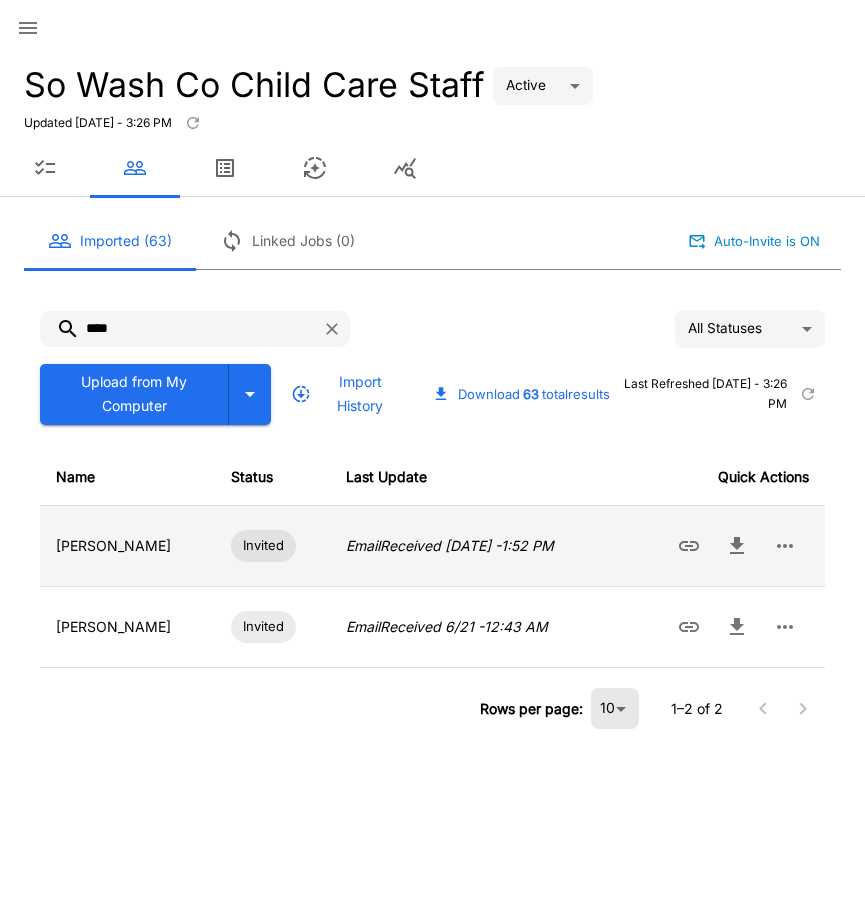 click 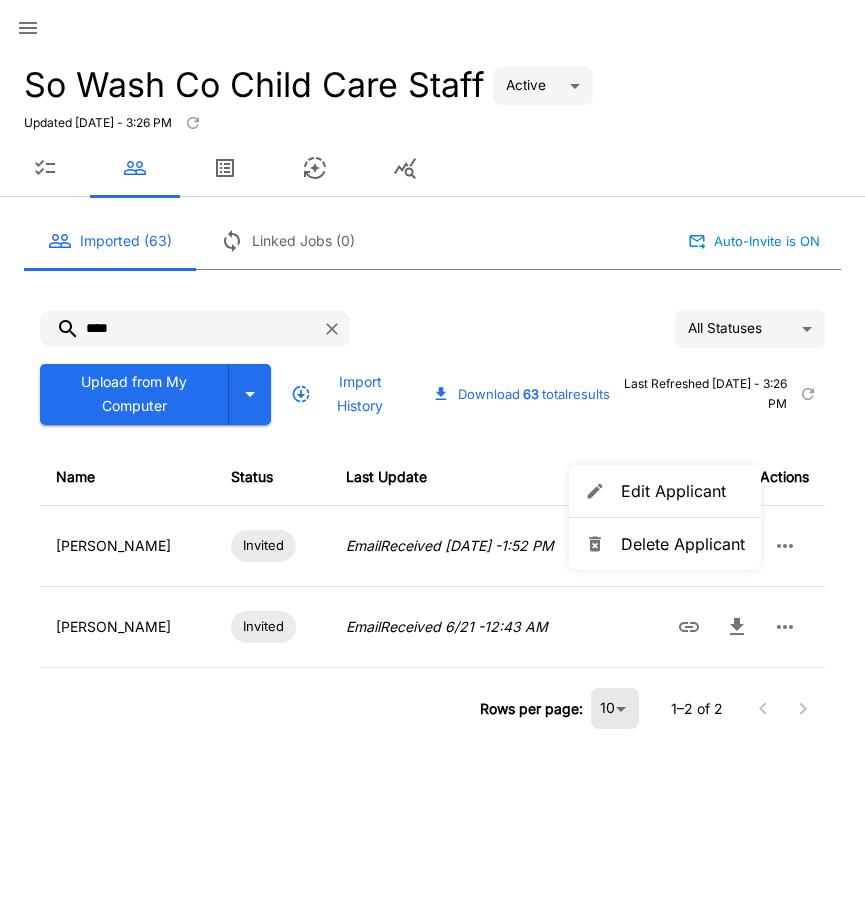click on "Delete Applicant" at bounding box center (683, 544) 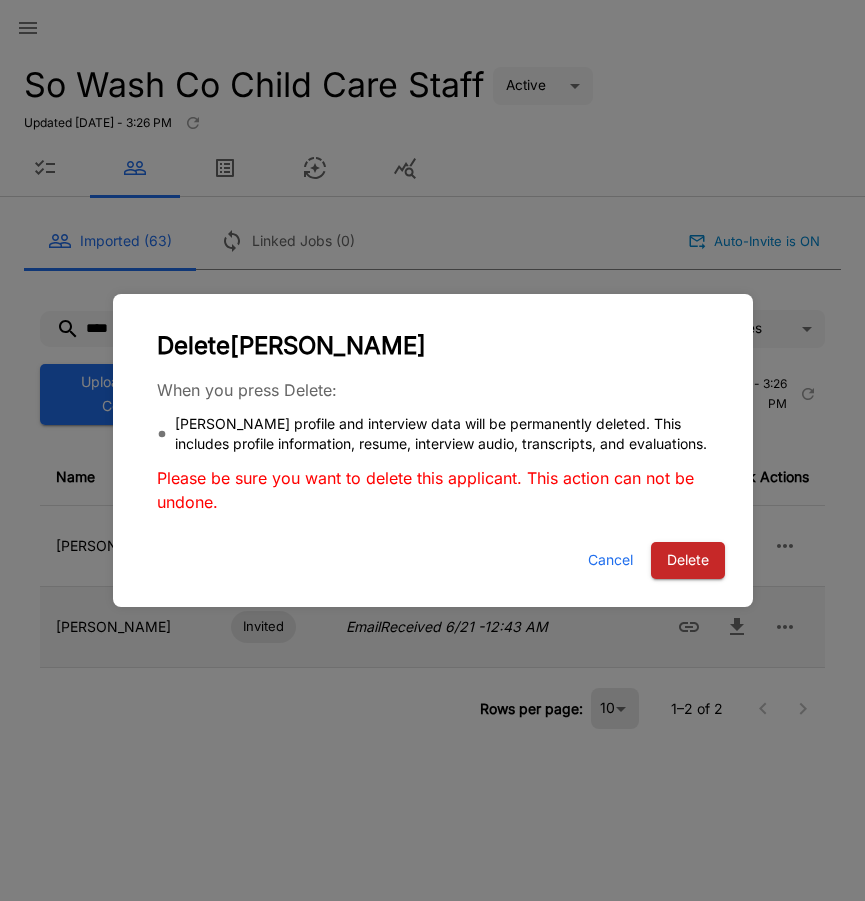 click on "Delete" at bounding box center [688, 560] 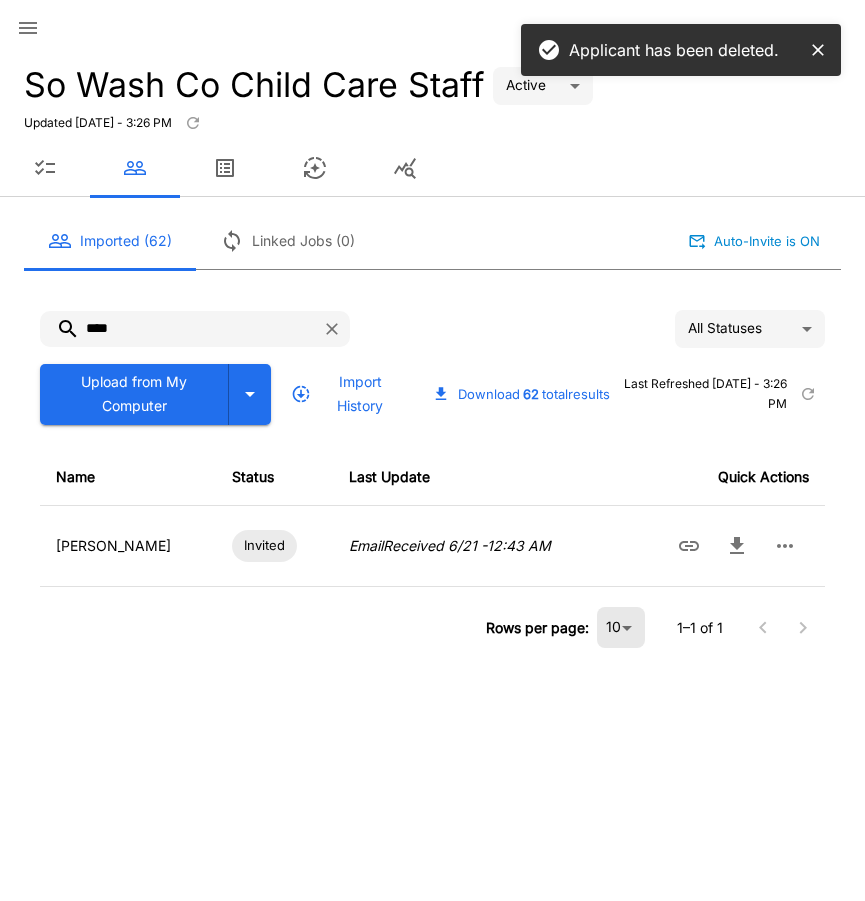 drag, startPoint x: 94, startPoint y: 335, endPoint x: 32, endPoint y: 339, distance: 62.1289 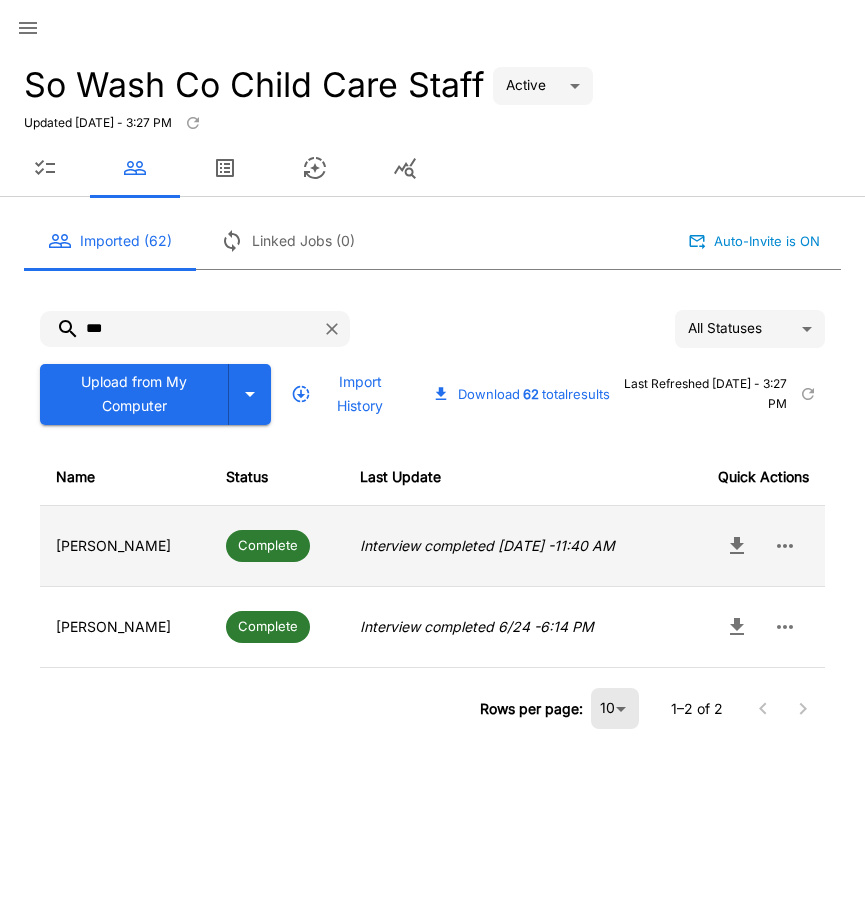 type on "***" 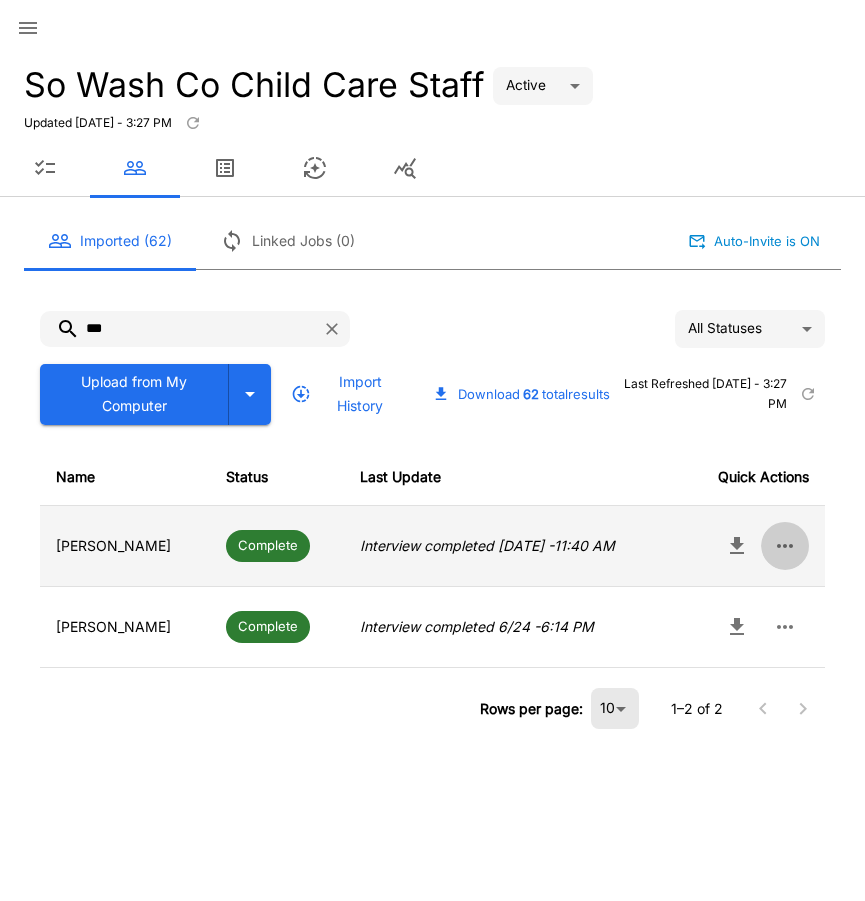 click 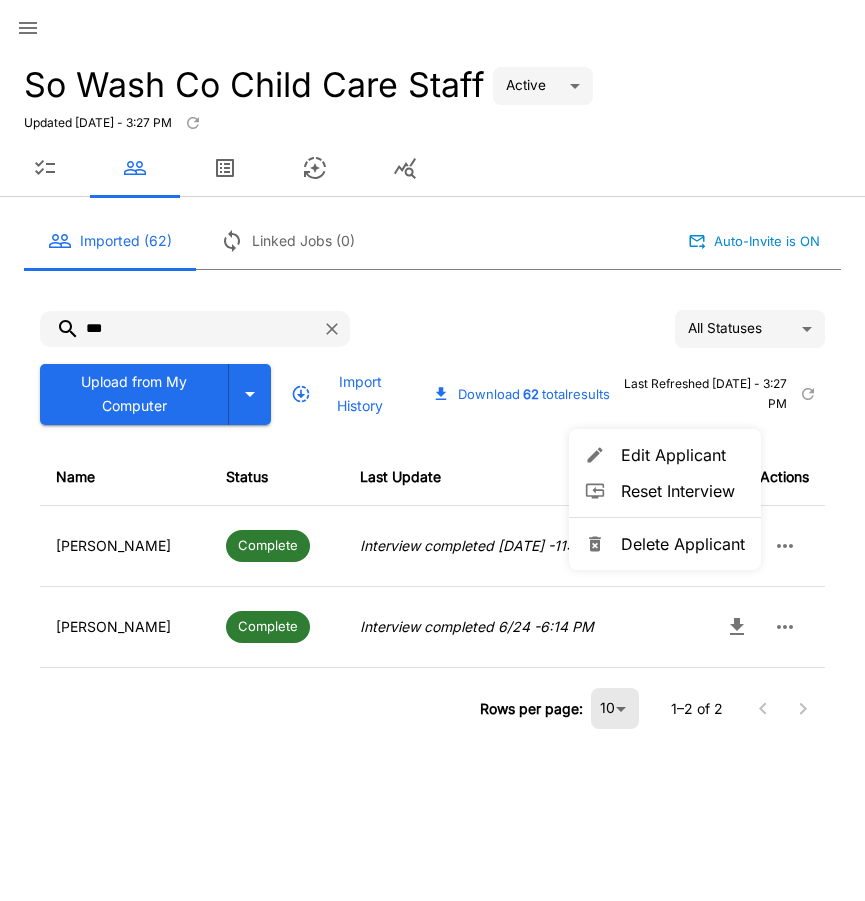 click at bounding box center (432, 450) 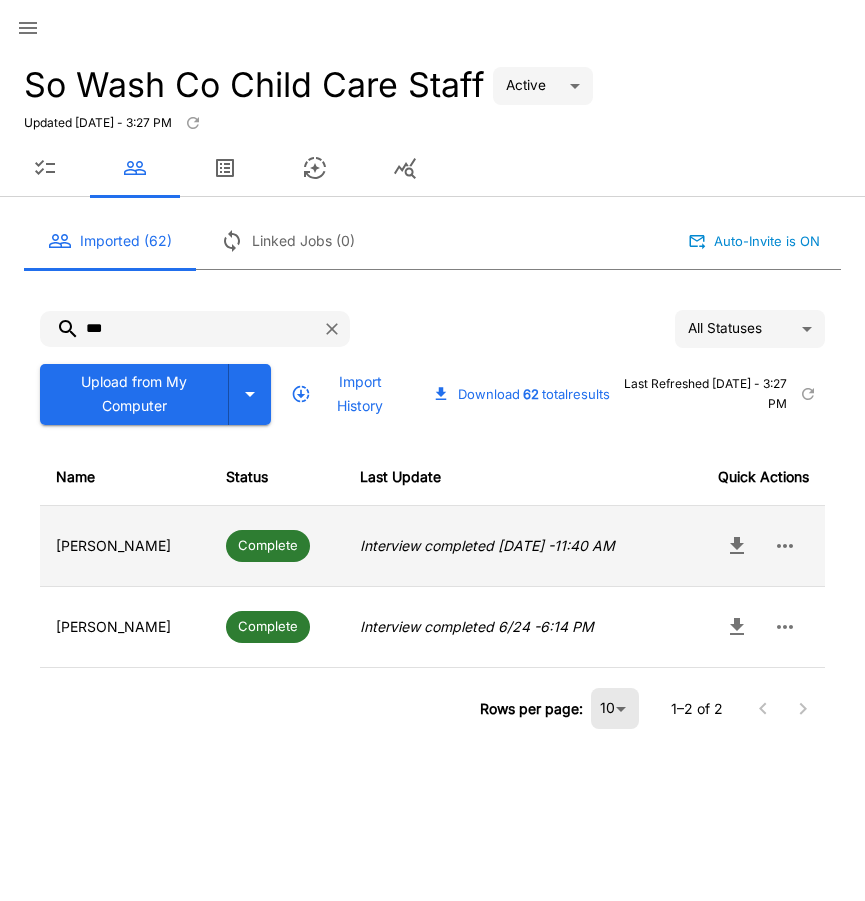 click on "[PERSON_NAME]" at bounding box center (125, 546) 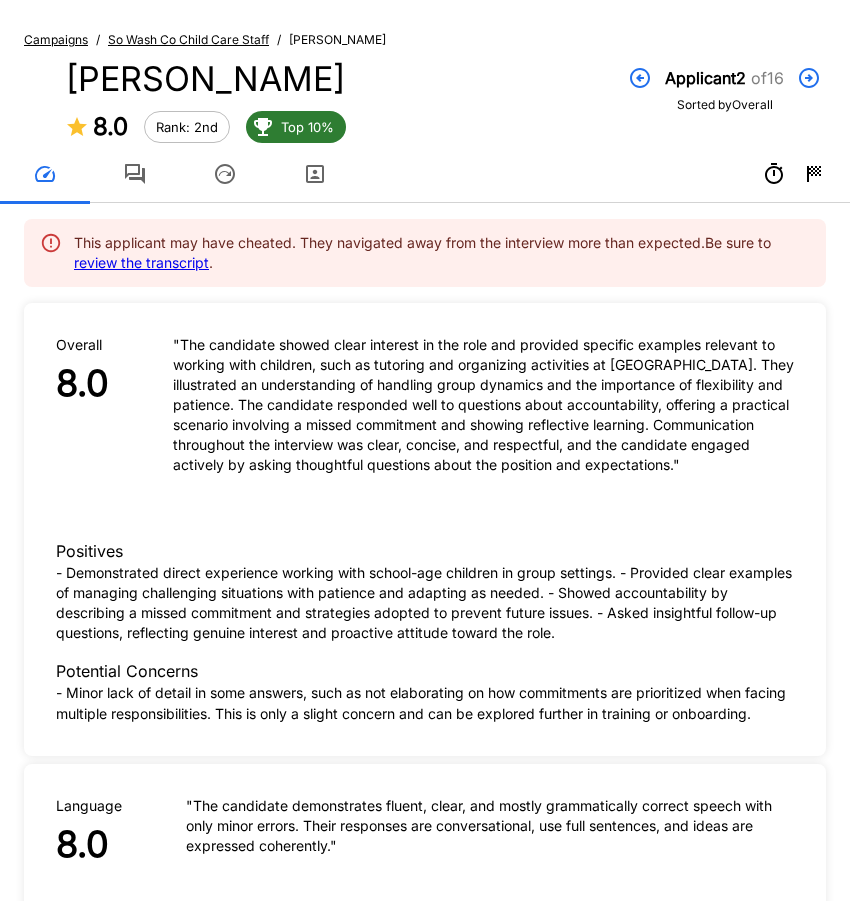 scroll, scrollTop: 0, scrollLeft: 0, axis: both 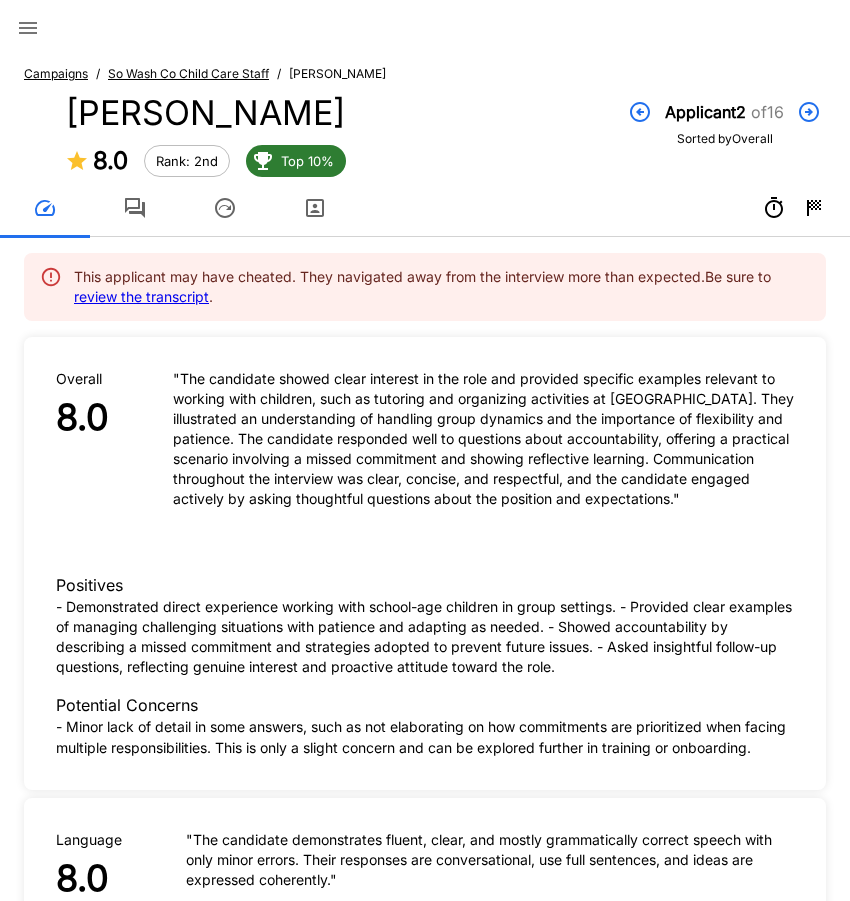 click on "So Wash Co Child Care Staff" at bounding box center [188, 73] 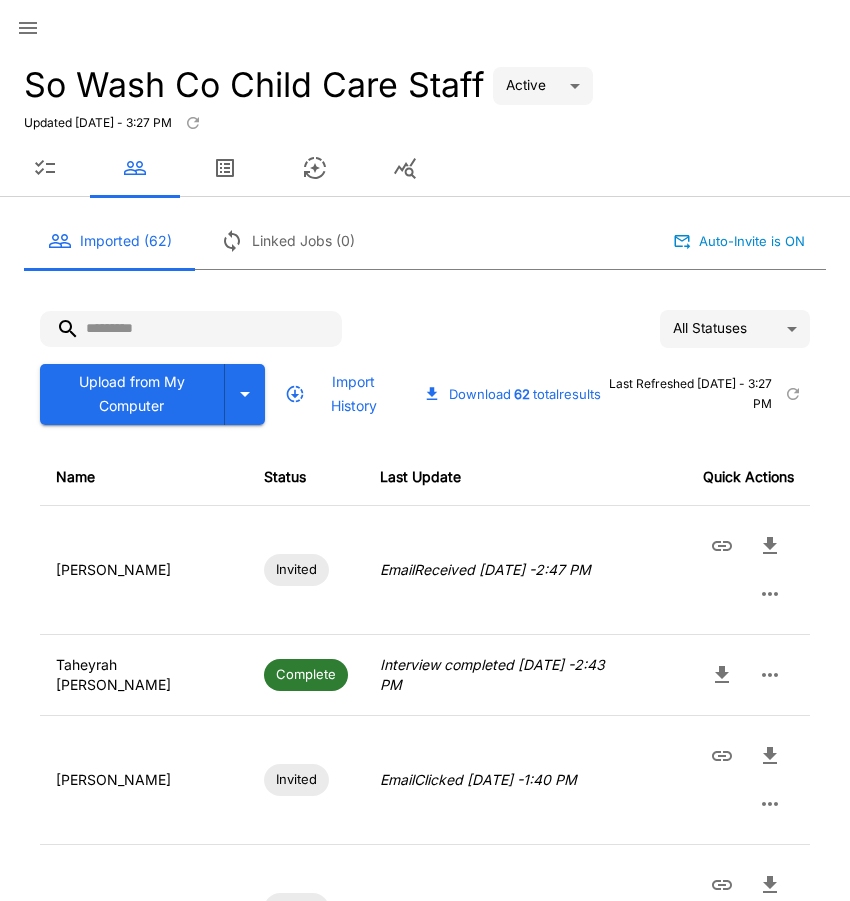 click 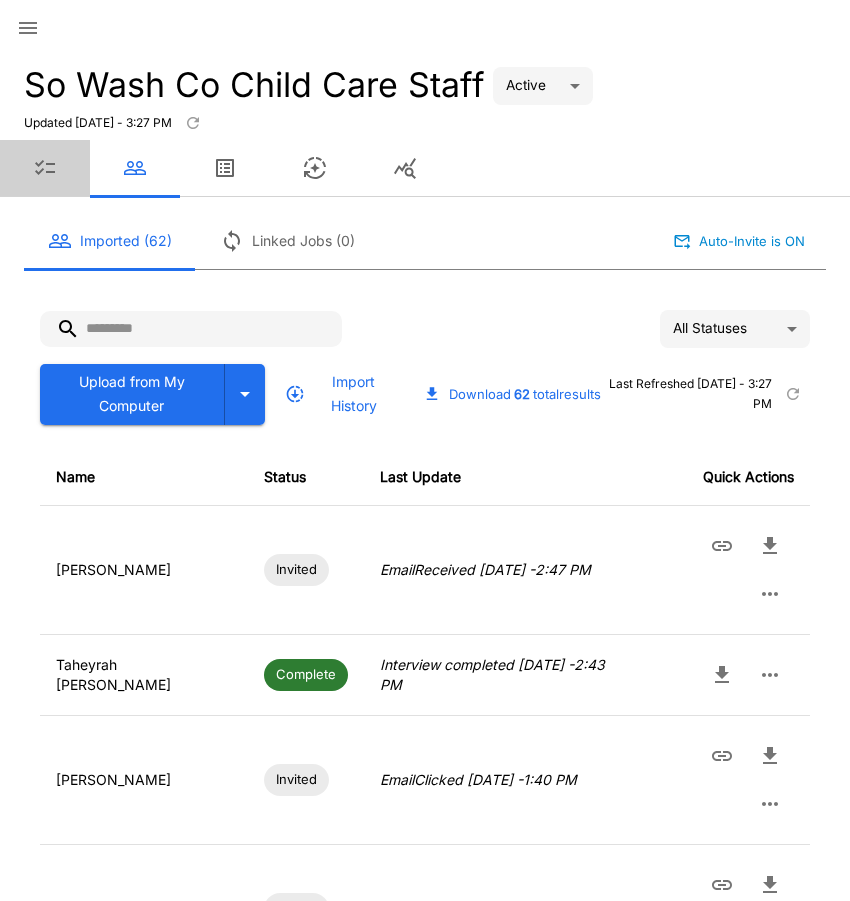 click at bounding box center (45, 168) 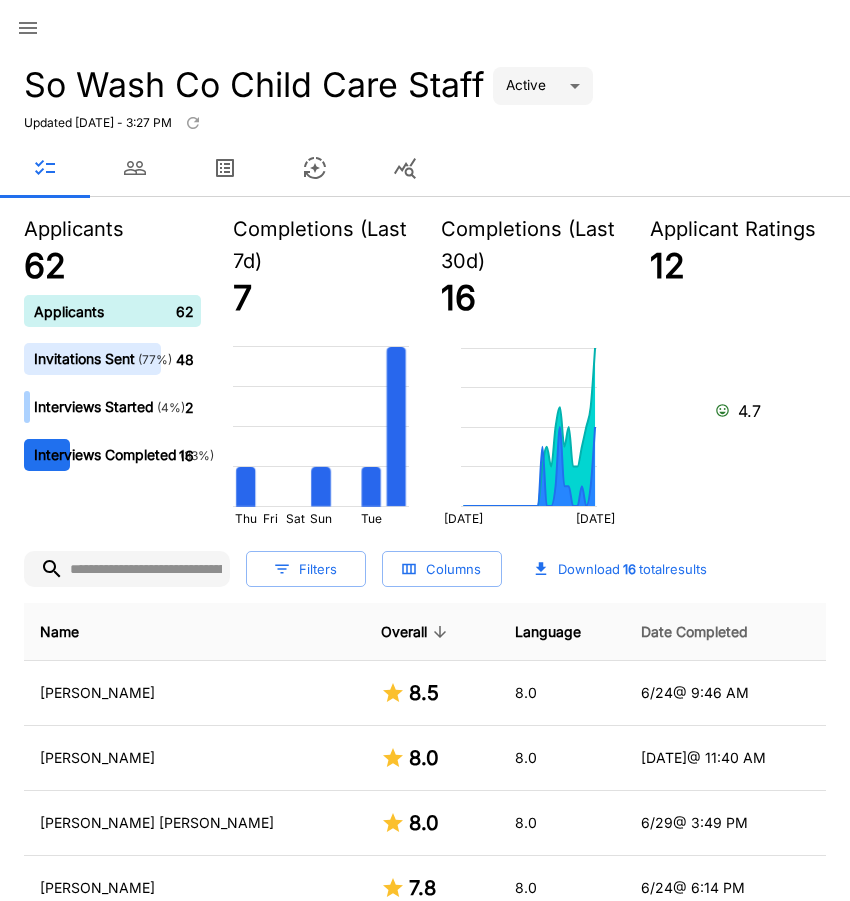 click on "Date Completed" at bounding box center [694, 632] 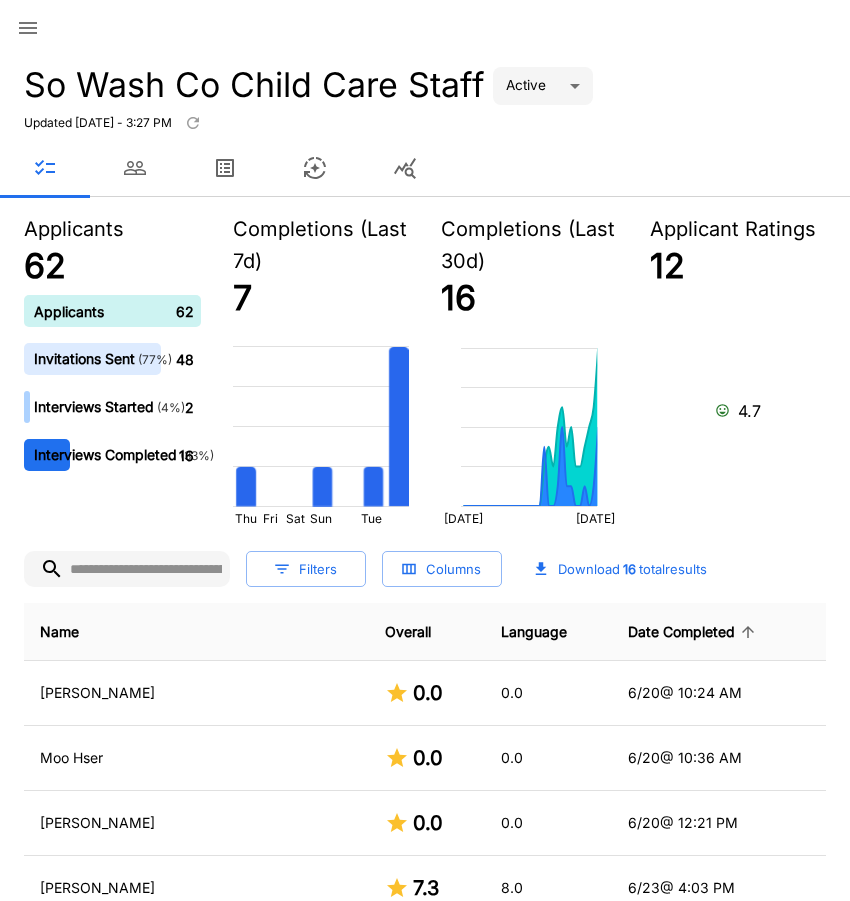 click on "Date Completed" at bounding box center [694, 632] 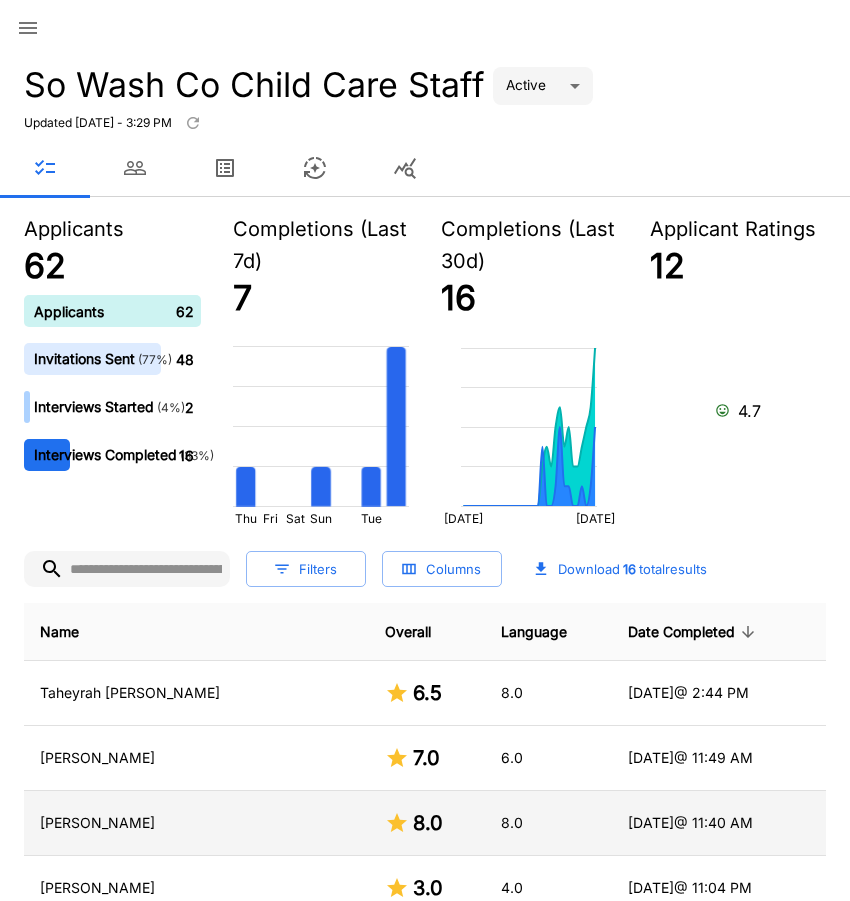 click on "[PERSON_NAME]" at bounding box center [196, 823] 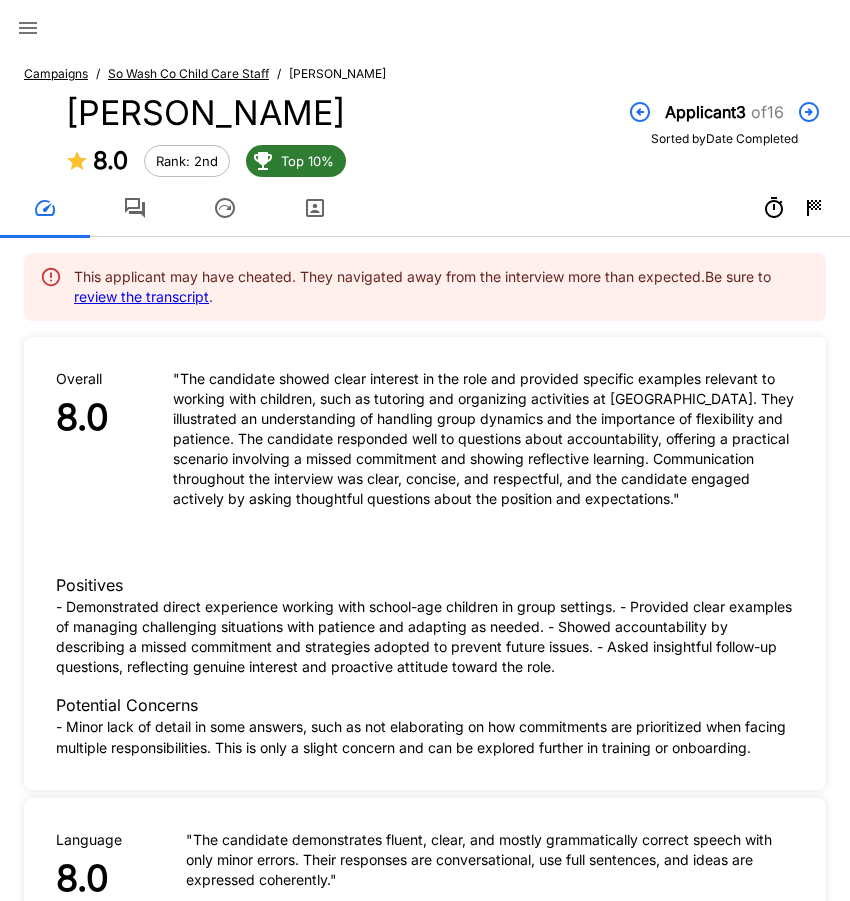click 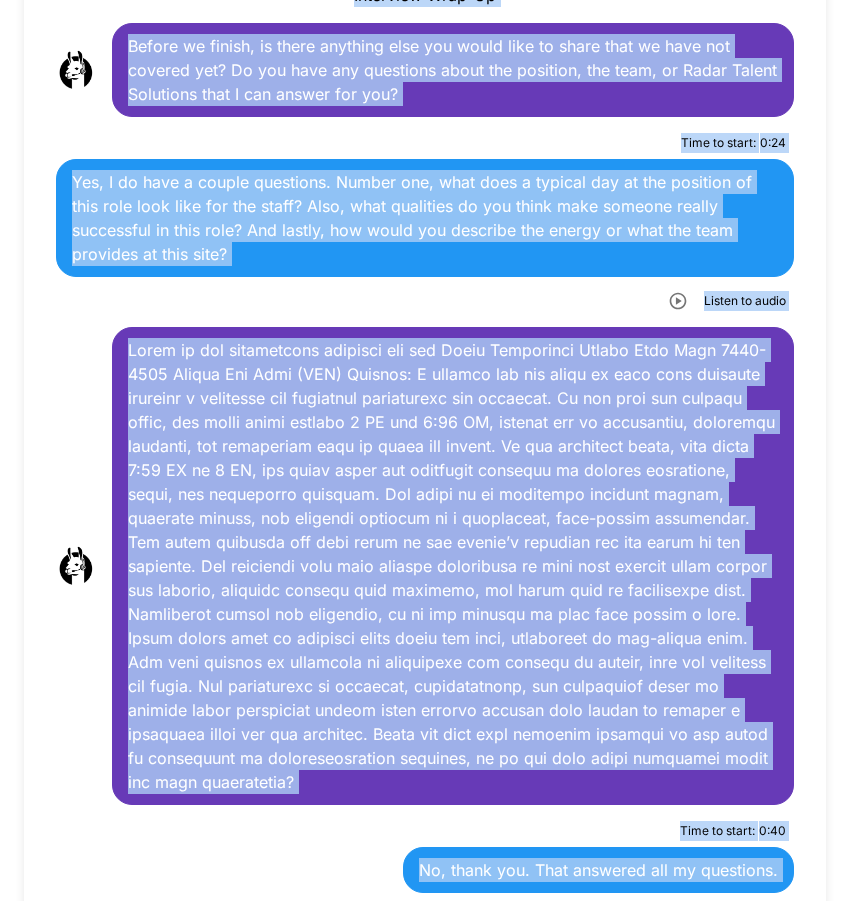 scroll, scrollTop: 4402, scrollLeft: 0, axis: vertical 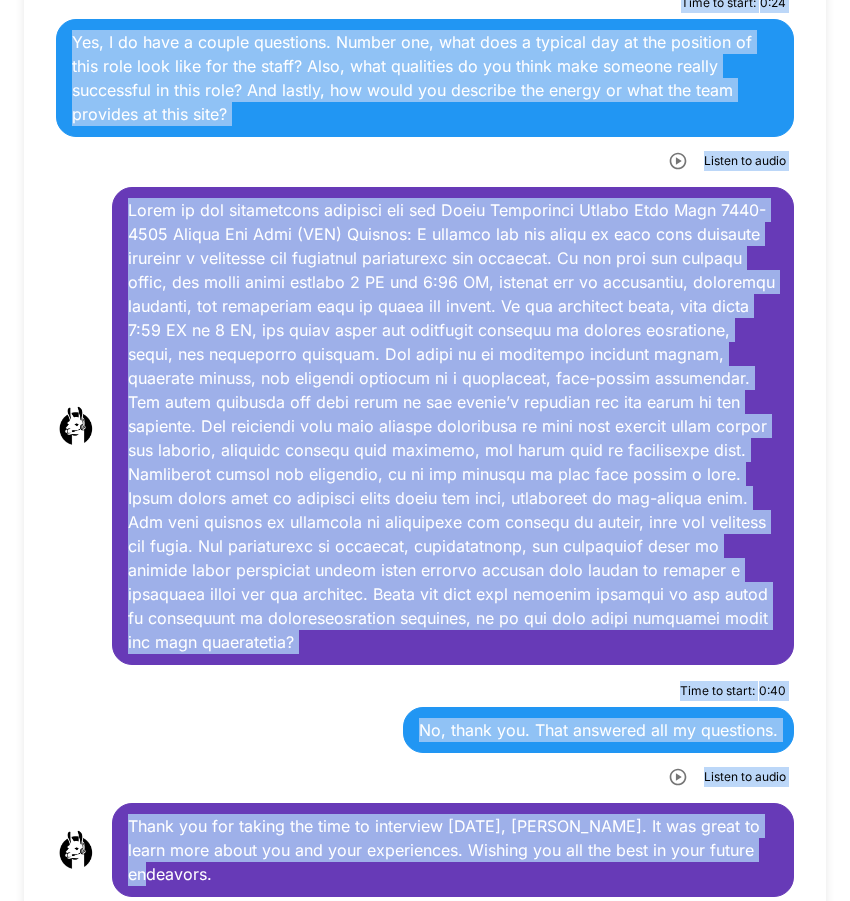 drag, startPoint x: 126, startPoint y: 433, endPoint x: 766, endPoint y: 771, distance: 723.7707 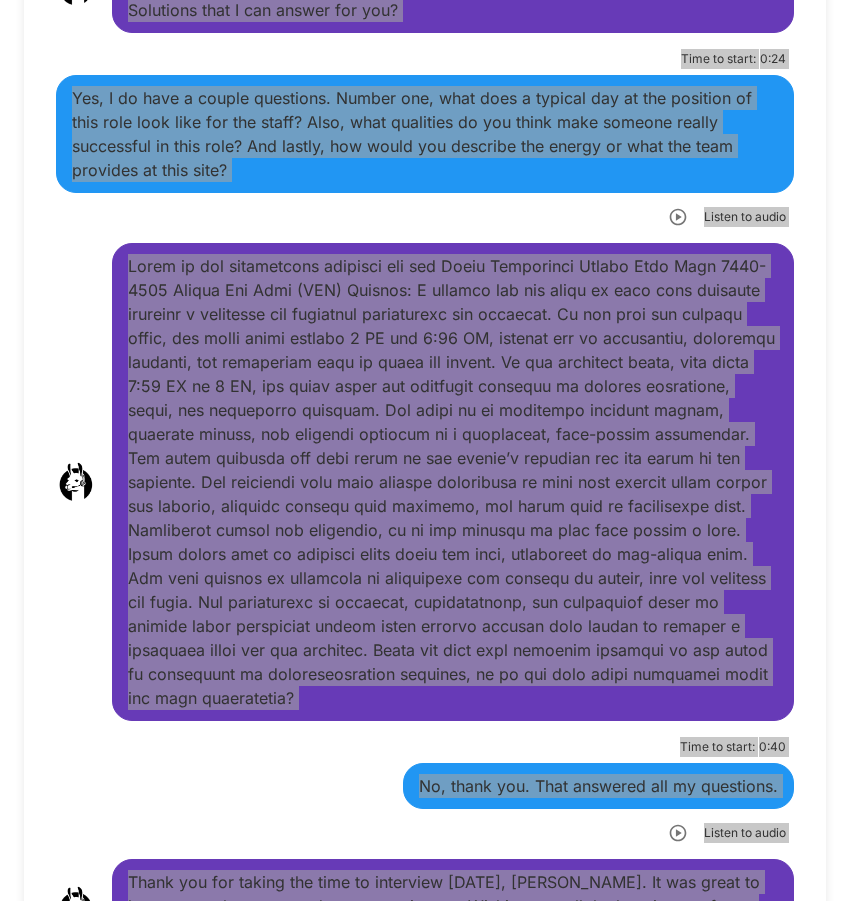 scroll, scrollTop: 3902, scrollLeft: 0, axis: vertical 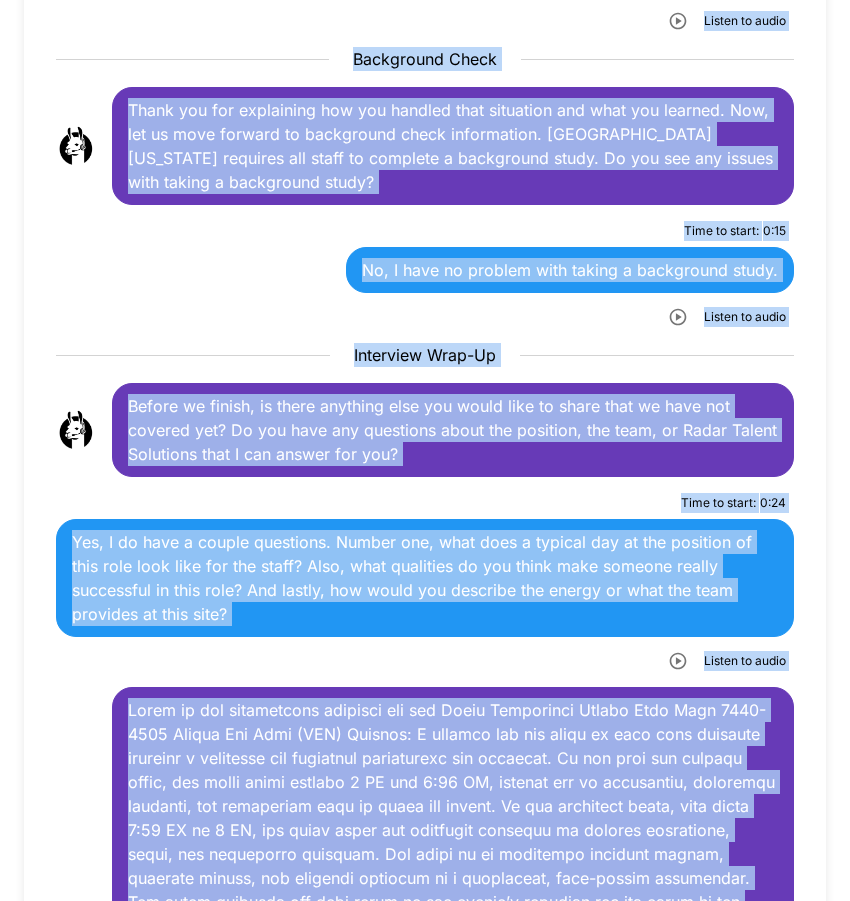 click on "Time to start : 0 : 24 Yes, I do have a couple questions. Number one, what does a typical day at the position of this role look like for the staff? Also, what qualities do you think make someone really successful in this role? And lastly, how would you describe the energy or what the team provides at this site? Listen to audio" at bounding box center [425, 582] 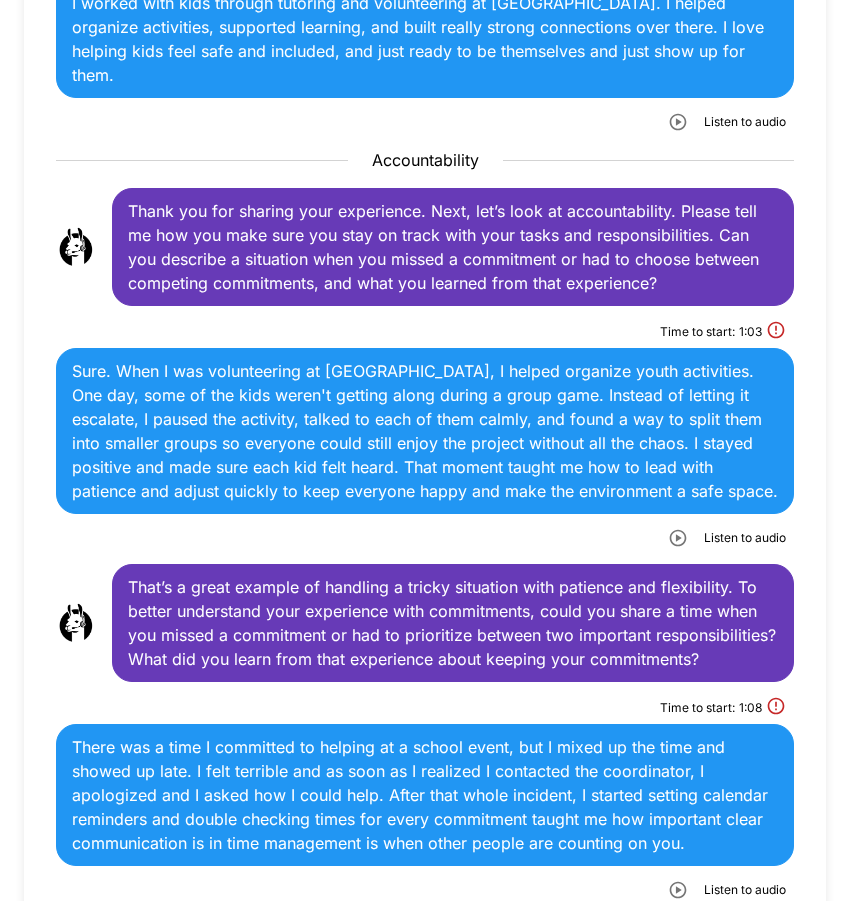 scroll, scrollTop: 3002, scrollLeft: 0, axis: vertical 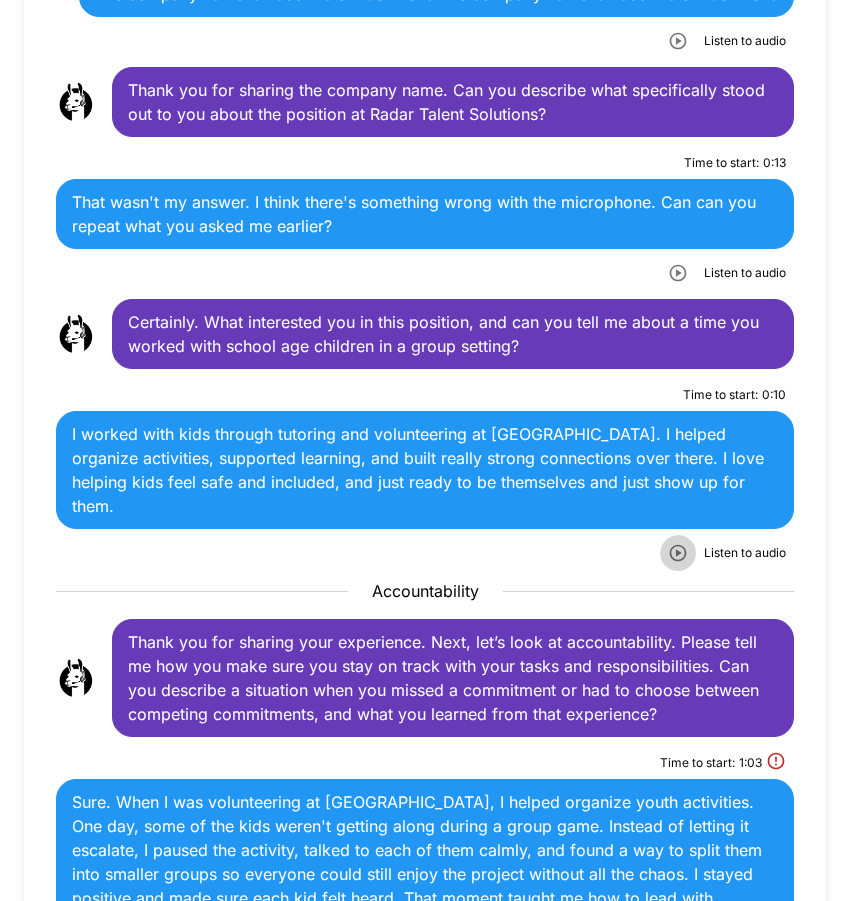 click 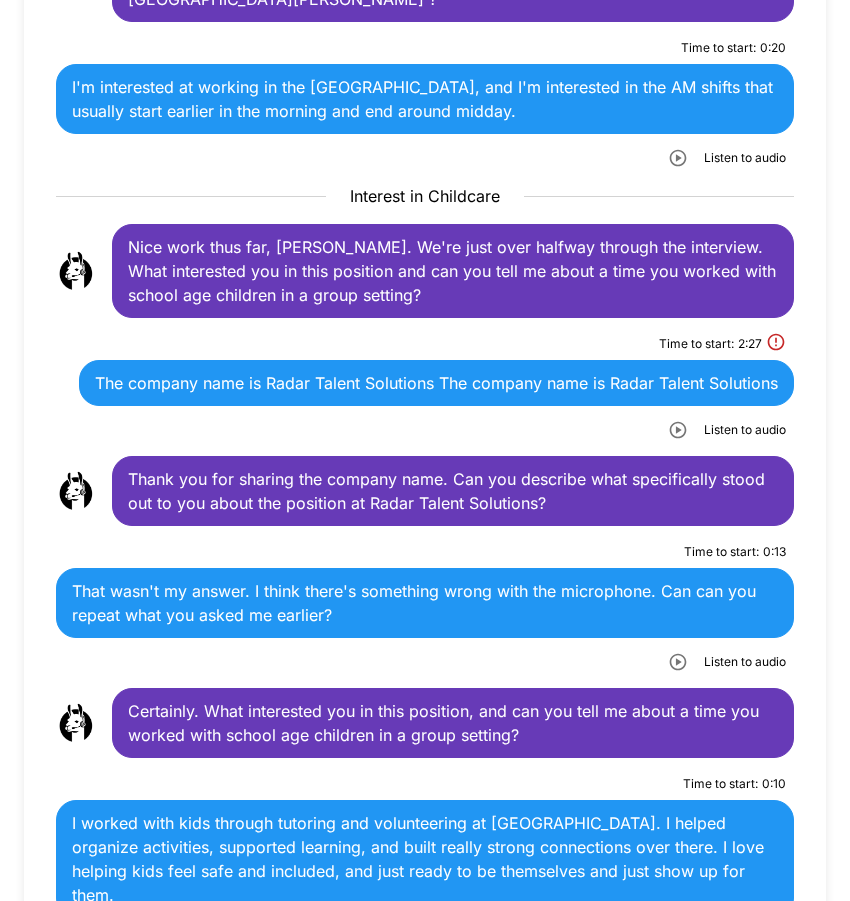 scroll, scrollTop: 1802, scrollLeft: 0, axis: vertical 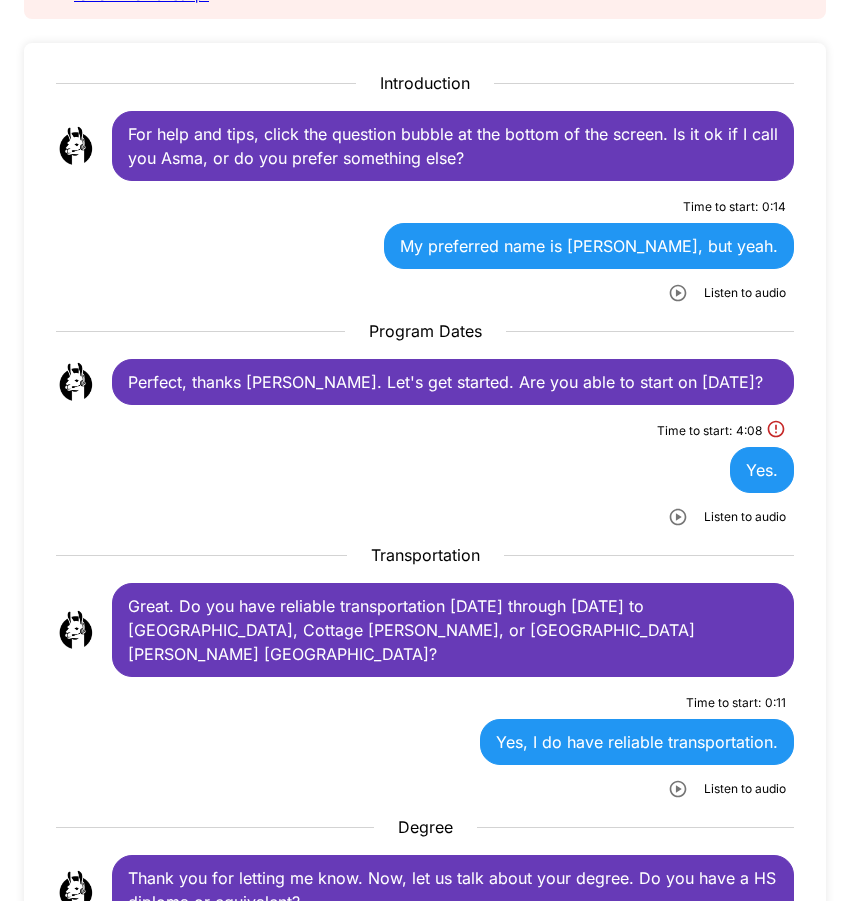 click 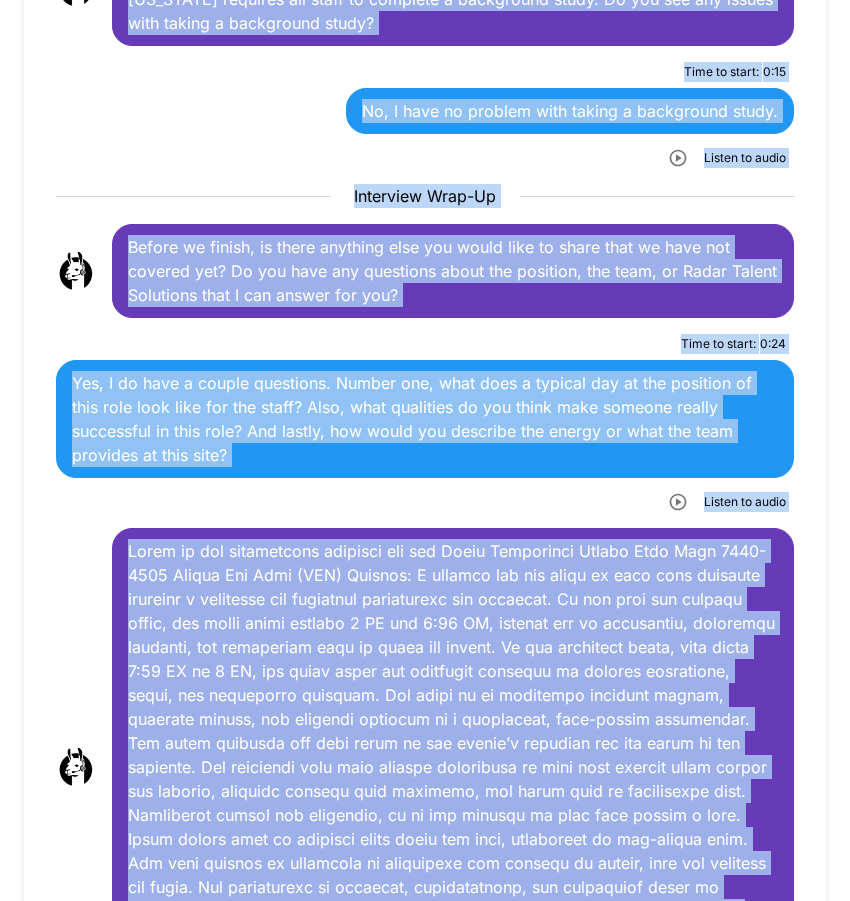 scroll, scrollTop: 4402, scrollLeft: 0, axis: vertical 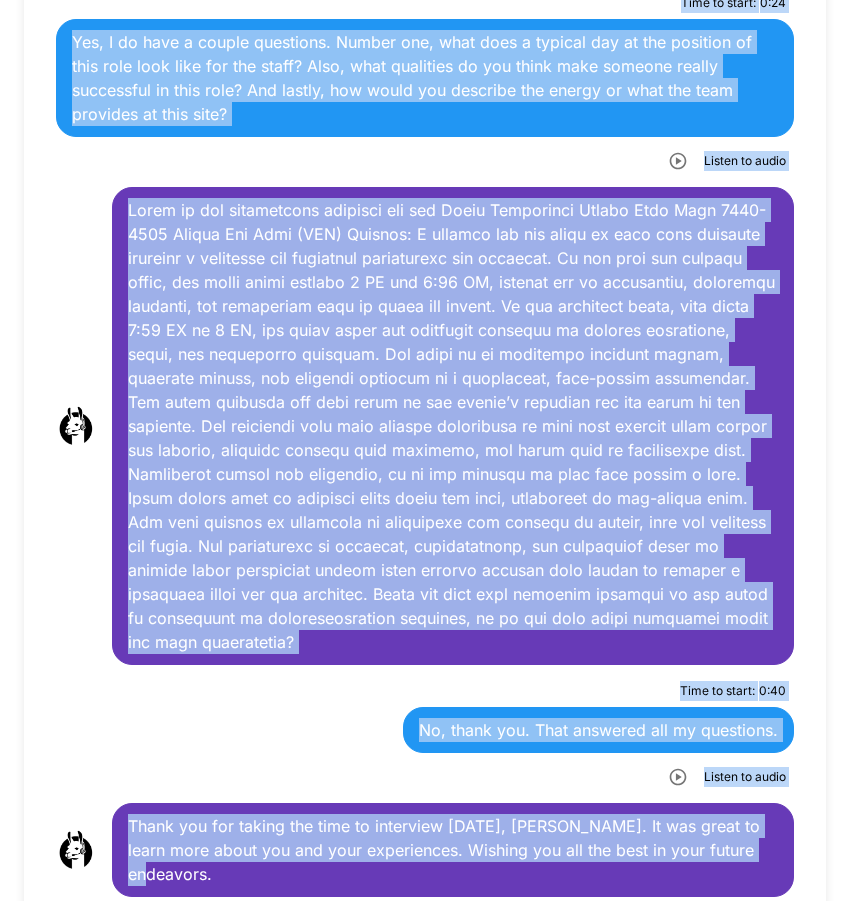drag, startPoint x: 129, startPoint y: 128, endPoint x: 885, endPoint y: 924, distance: 1097.7942 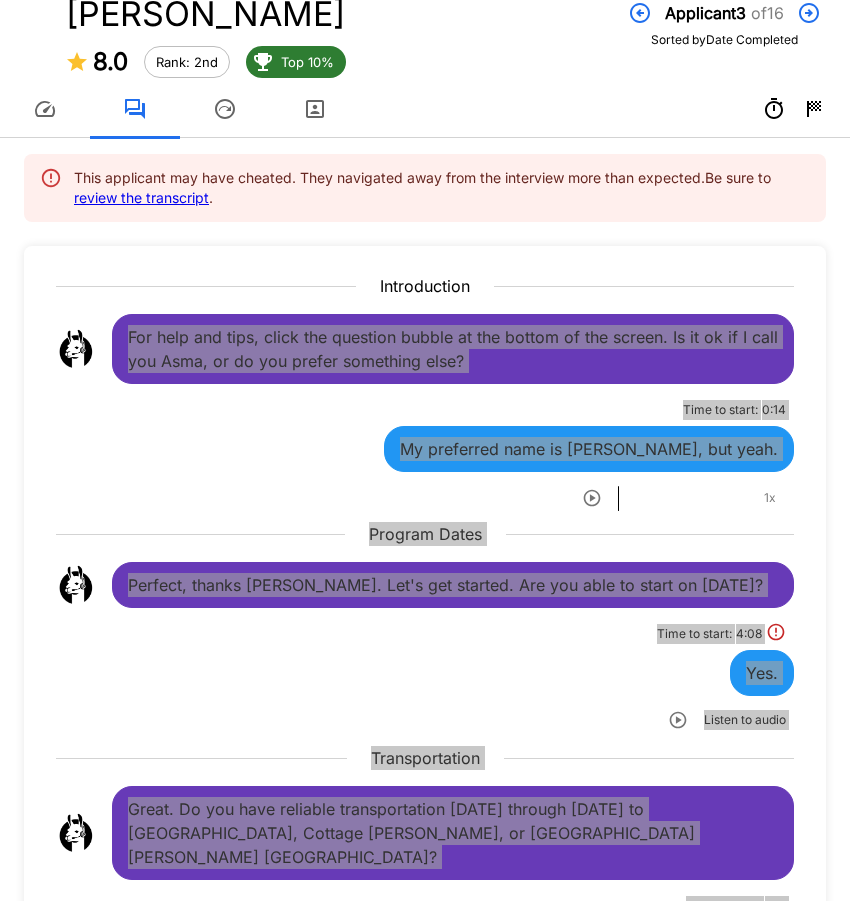 scroll, scrollTop: 0, scrollLeft: 0, axis: both 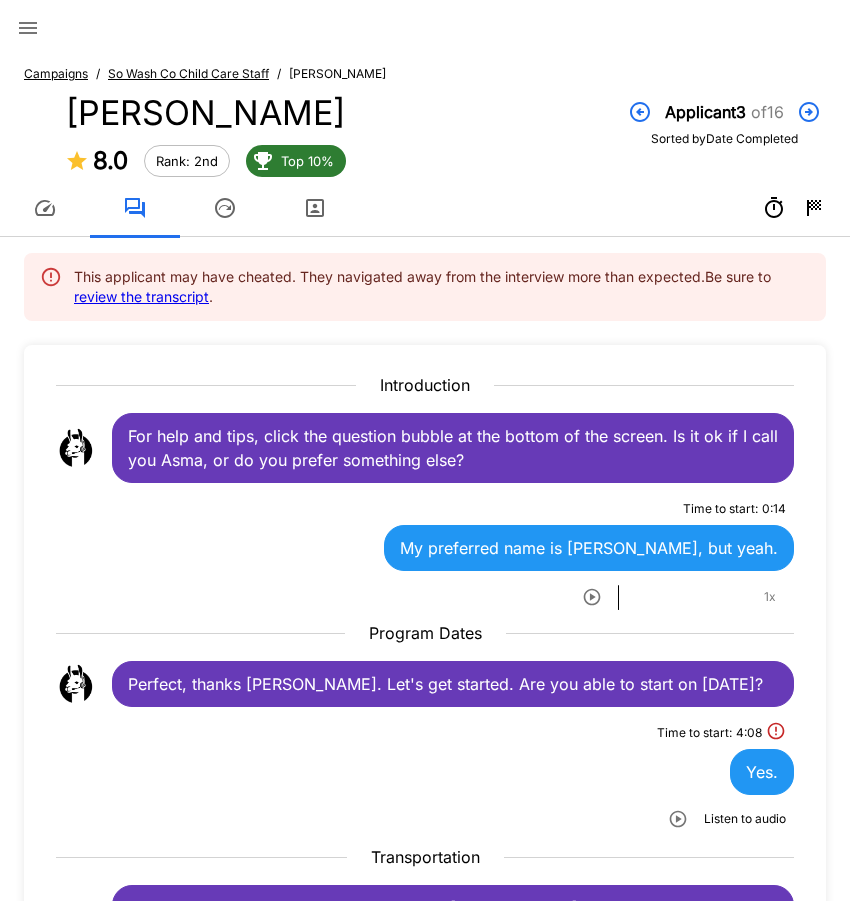 click on "So Wash Co Child Care Staff" at bounding box center (188, 73) 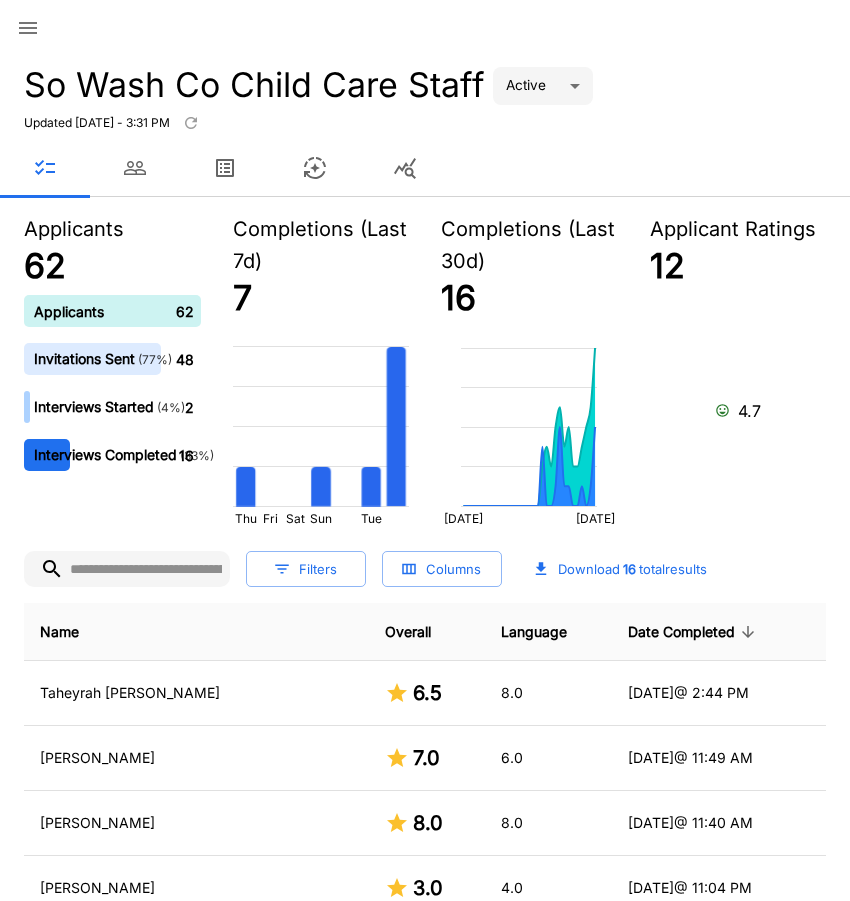 click 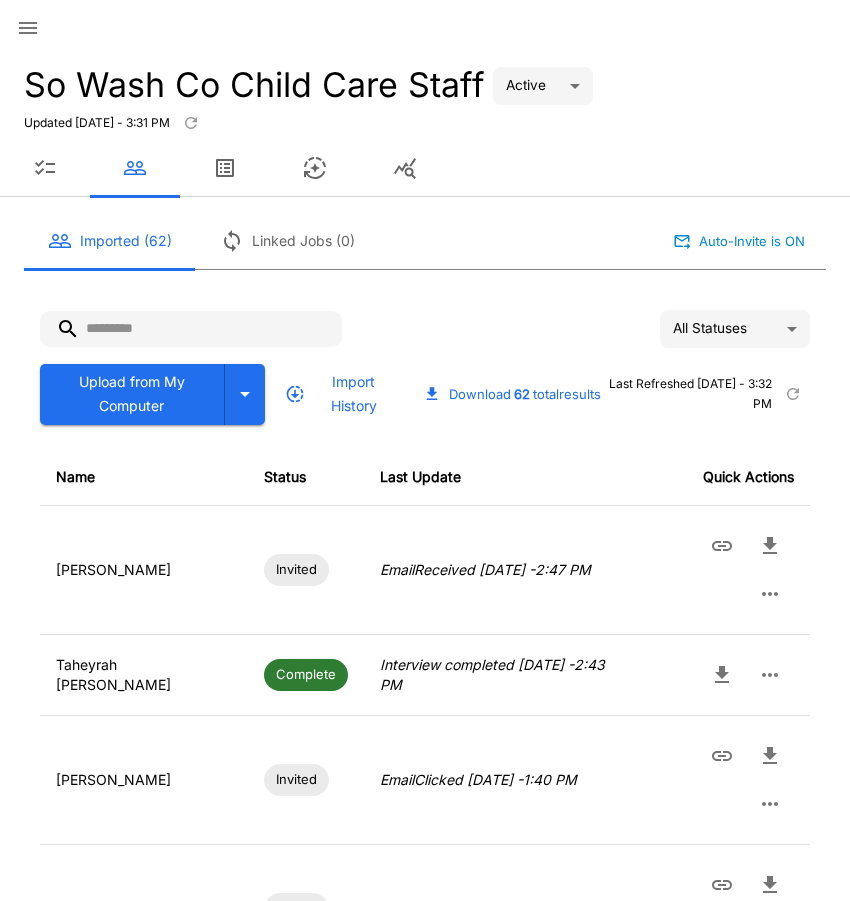 click at bounding box center [191, 329] 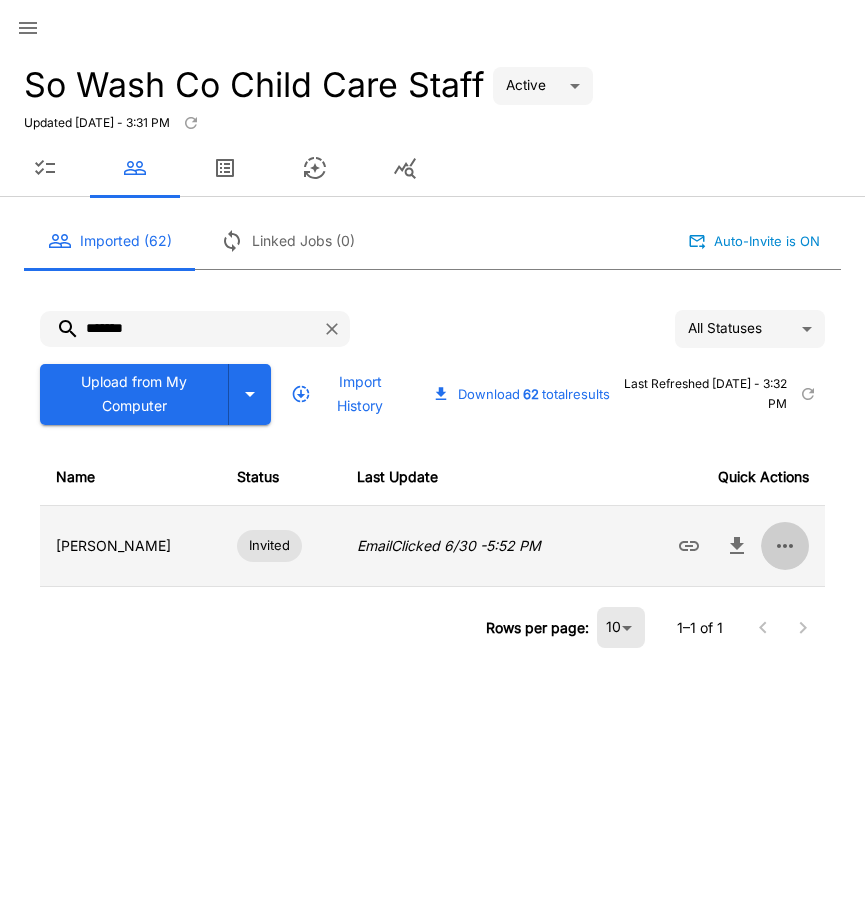 click 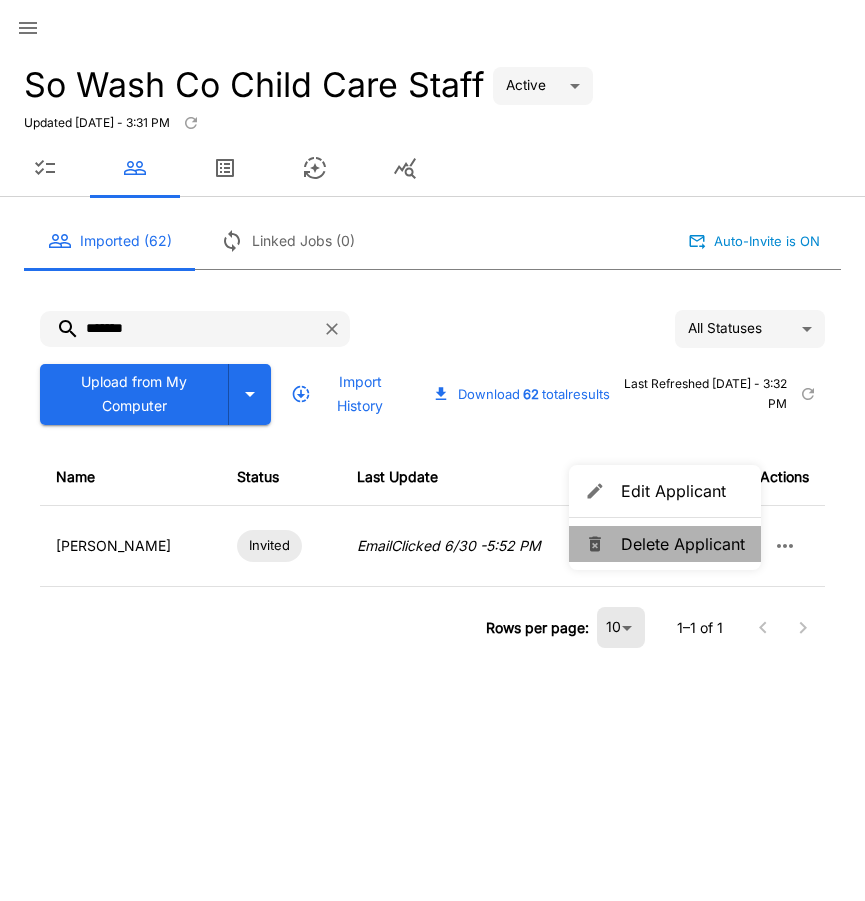 click on "Delete Applicant" at bounding box center [683, 544] 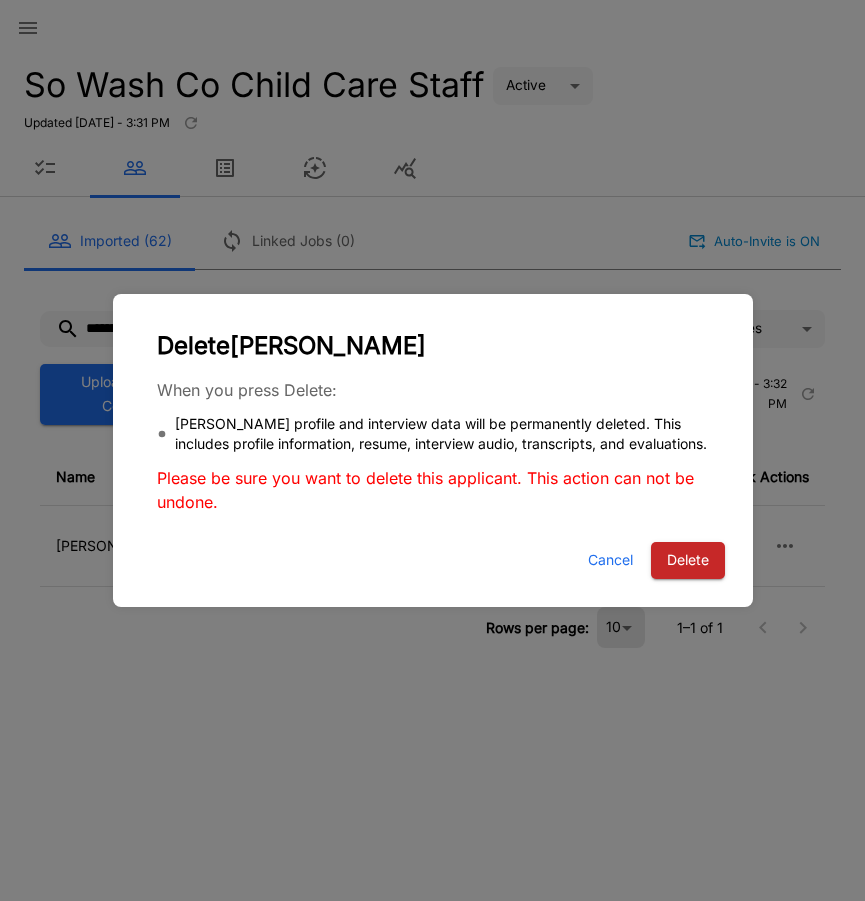 click on "Delete" at bounding box center [688, 560] 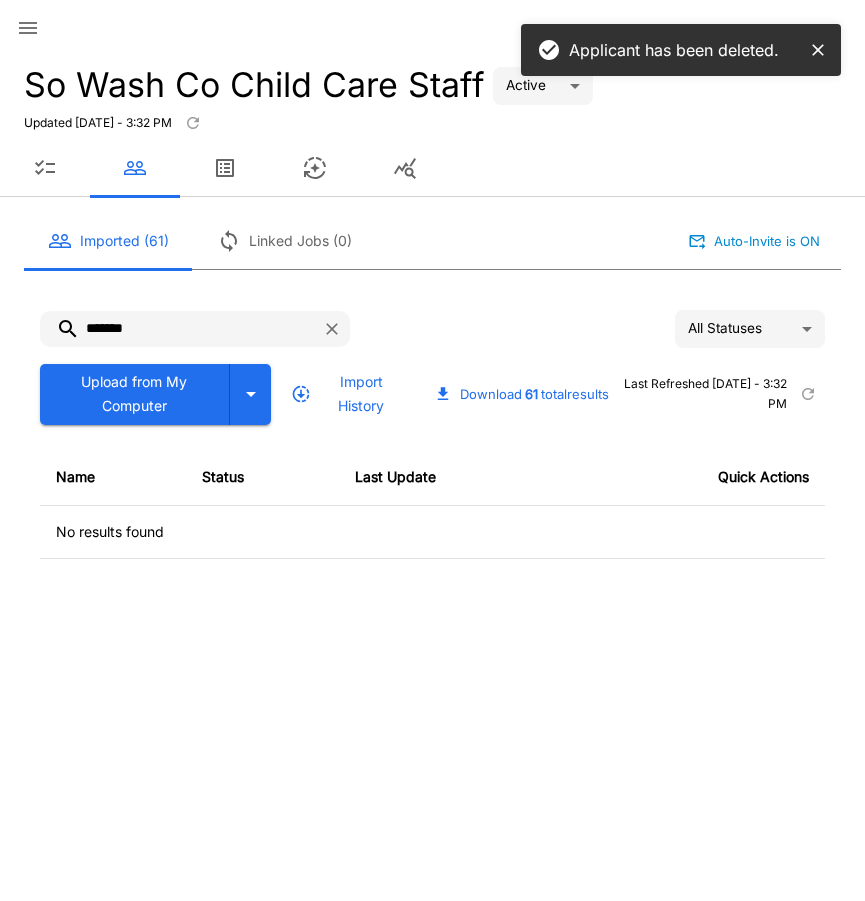 drag, startPoint x: 158, startPoint y: 326, endPoint x: -39, endPoint y: 303, distance: 198.33809 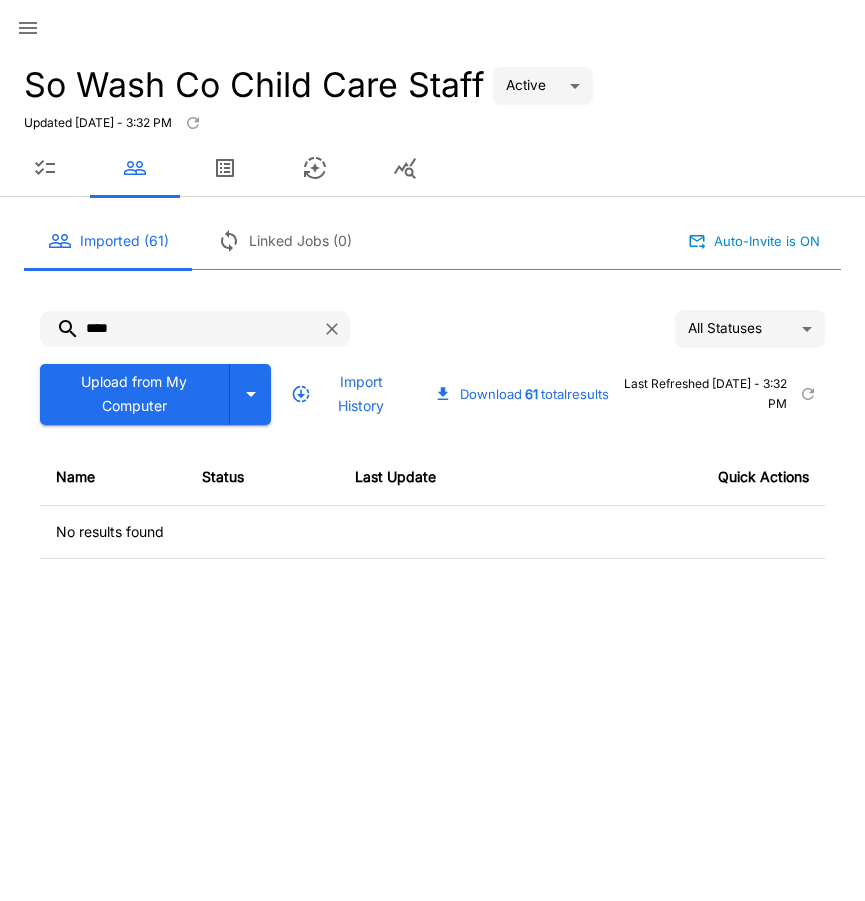 drag, startPoint x: 121, startPoint y: 333, endPoint x: 12, endPoint y: 324, distance: 109.370926 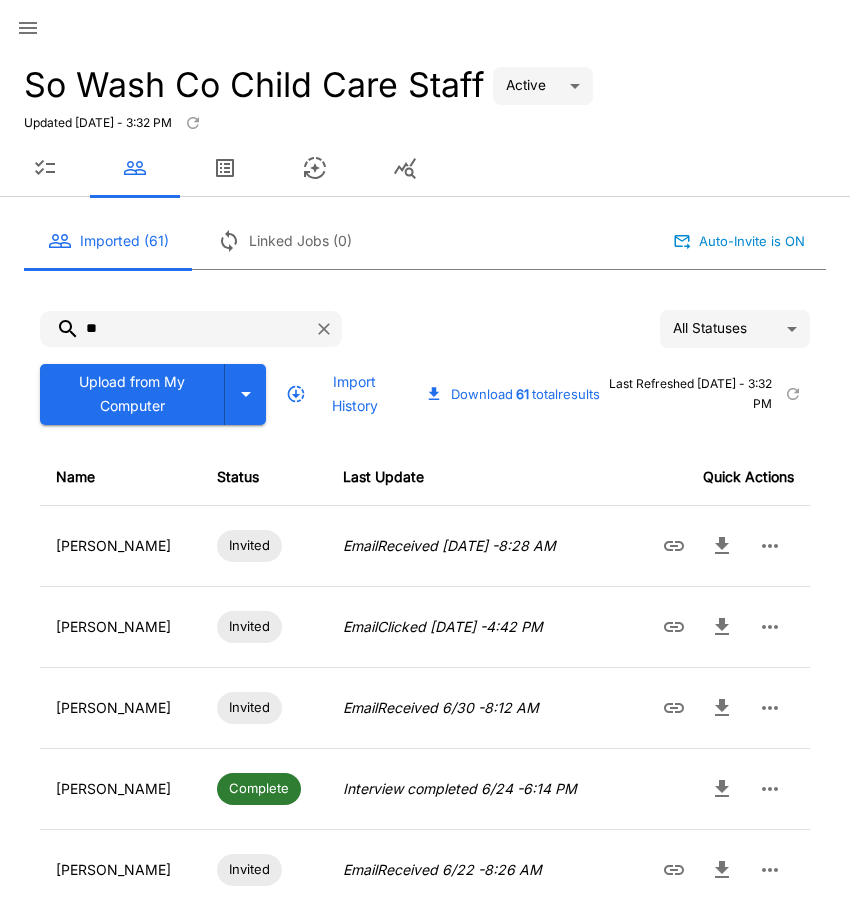 type on "**" 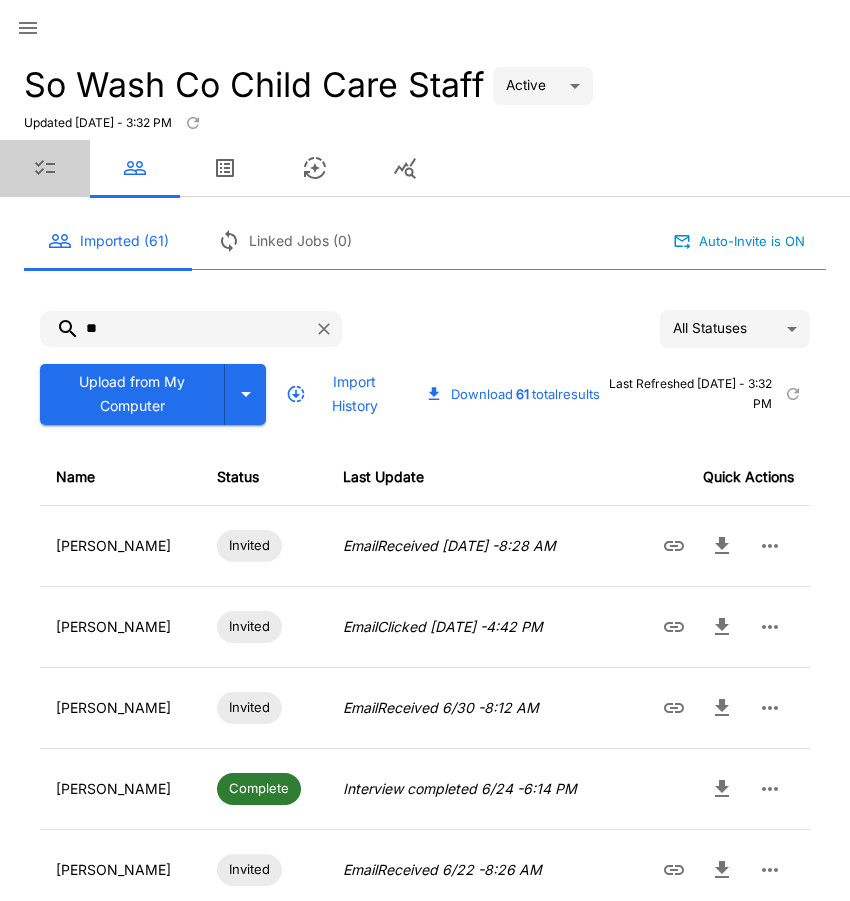 click 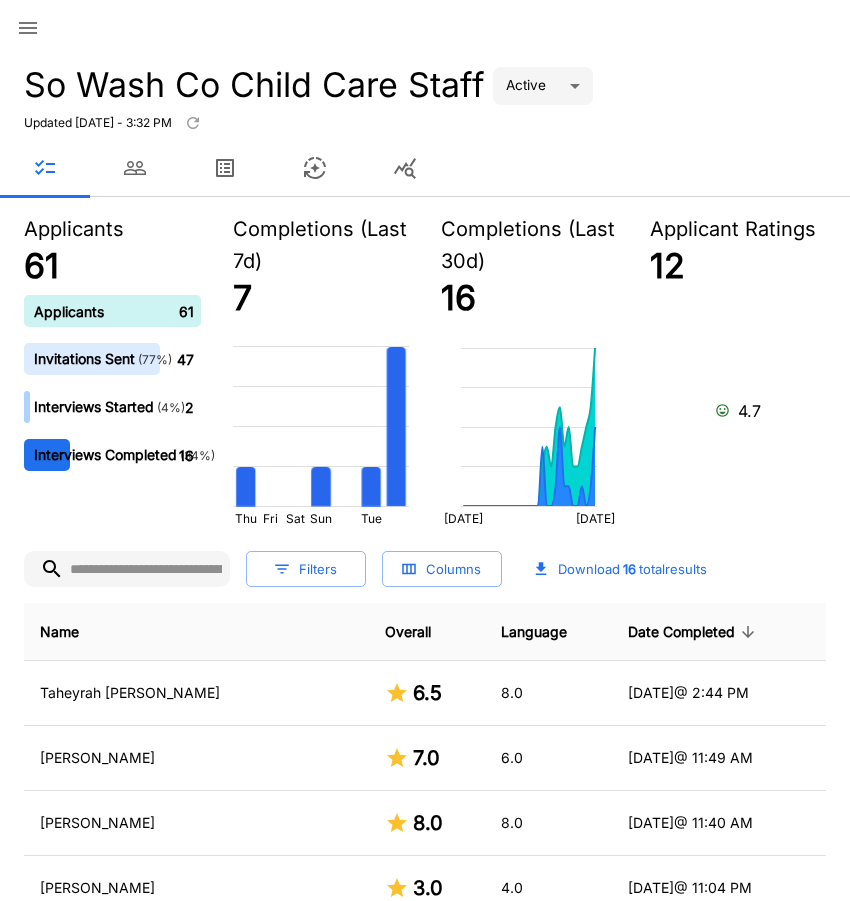 click on "Date Completed" at bounding box center [694, 632] 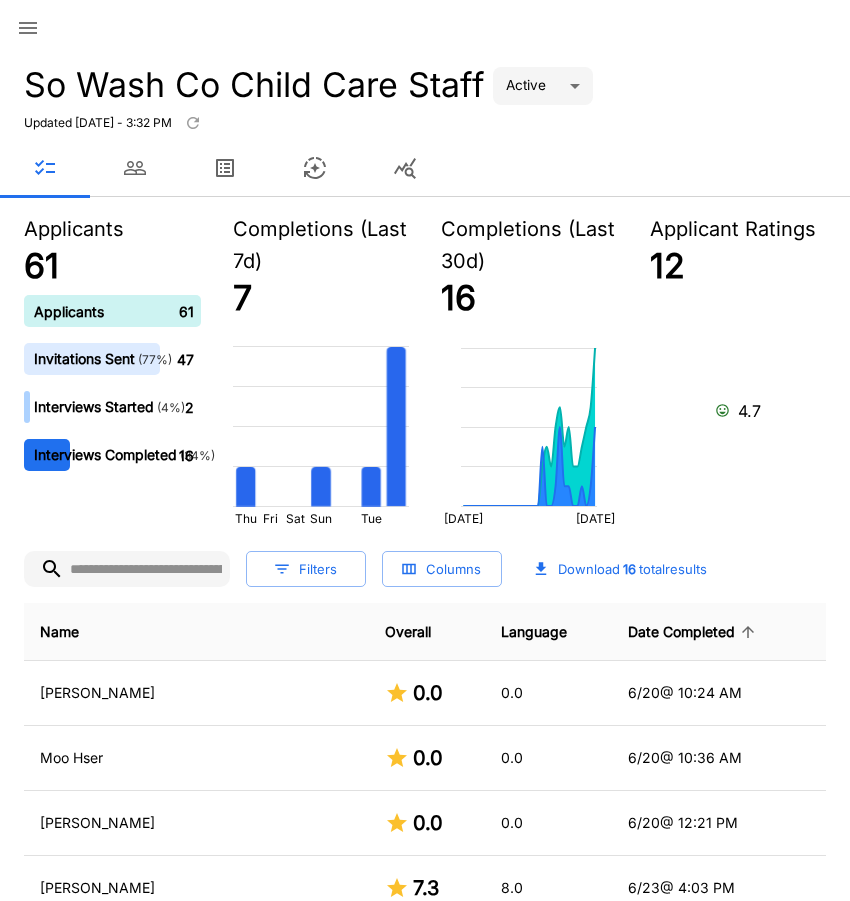 click on "Date Completed" at bounding box center [694, 632] 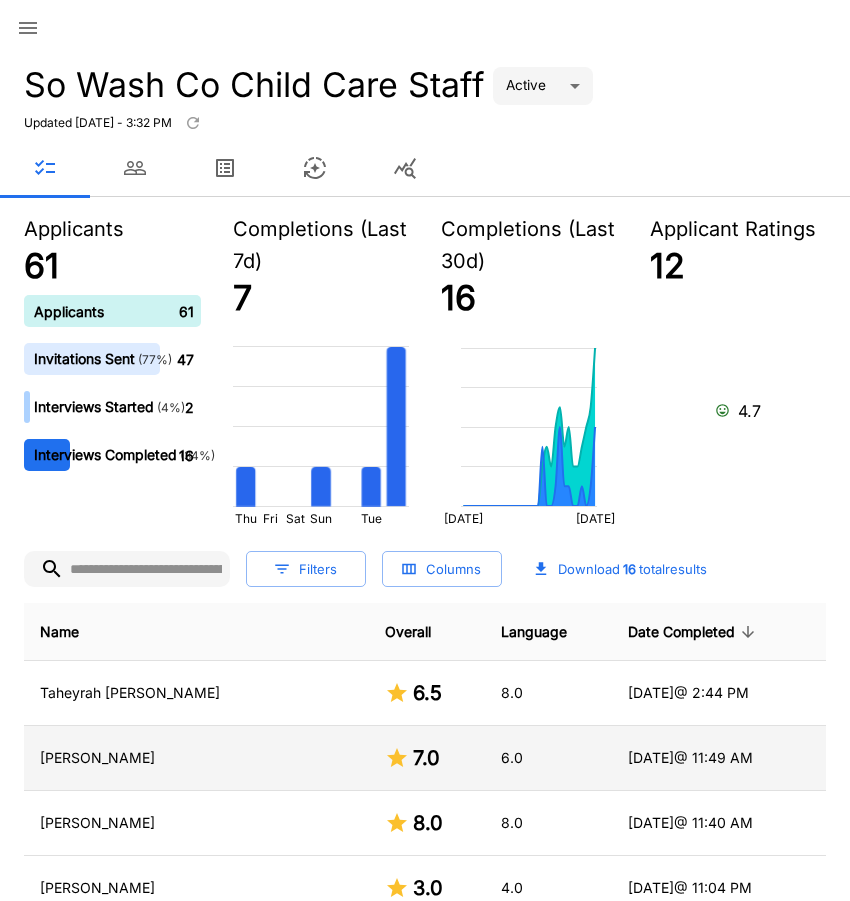 click on "[PERSON_NAME]" at bounding box center (196, 758) 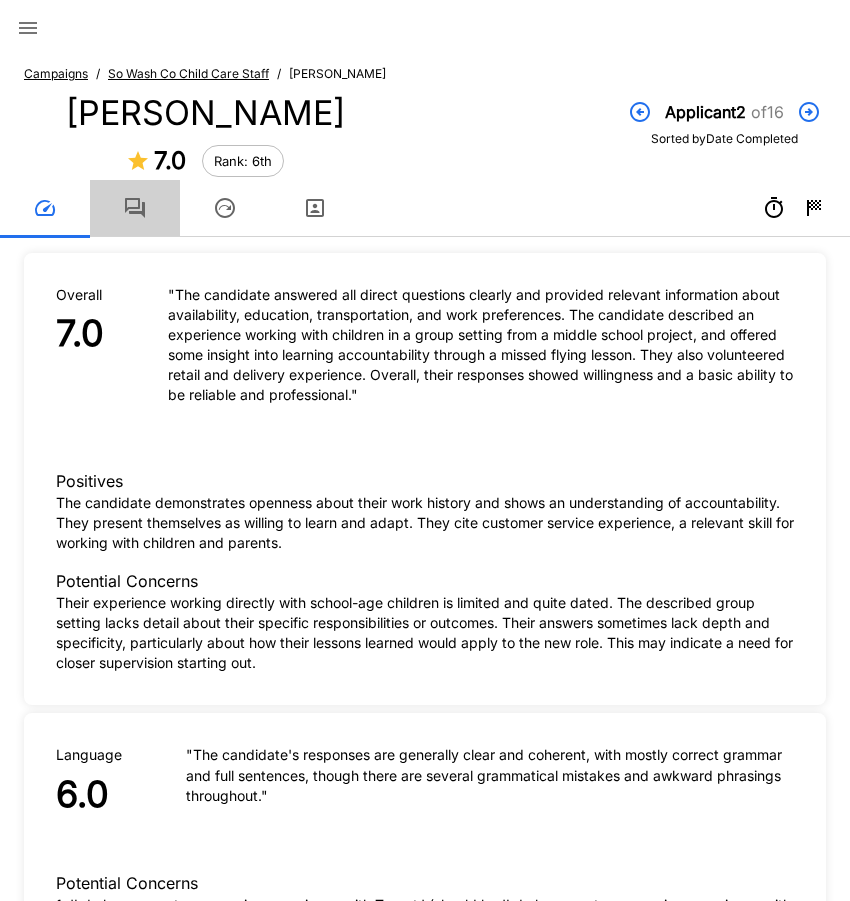 click 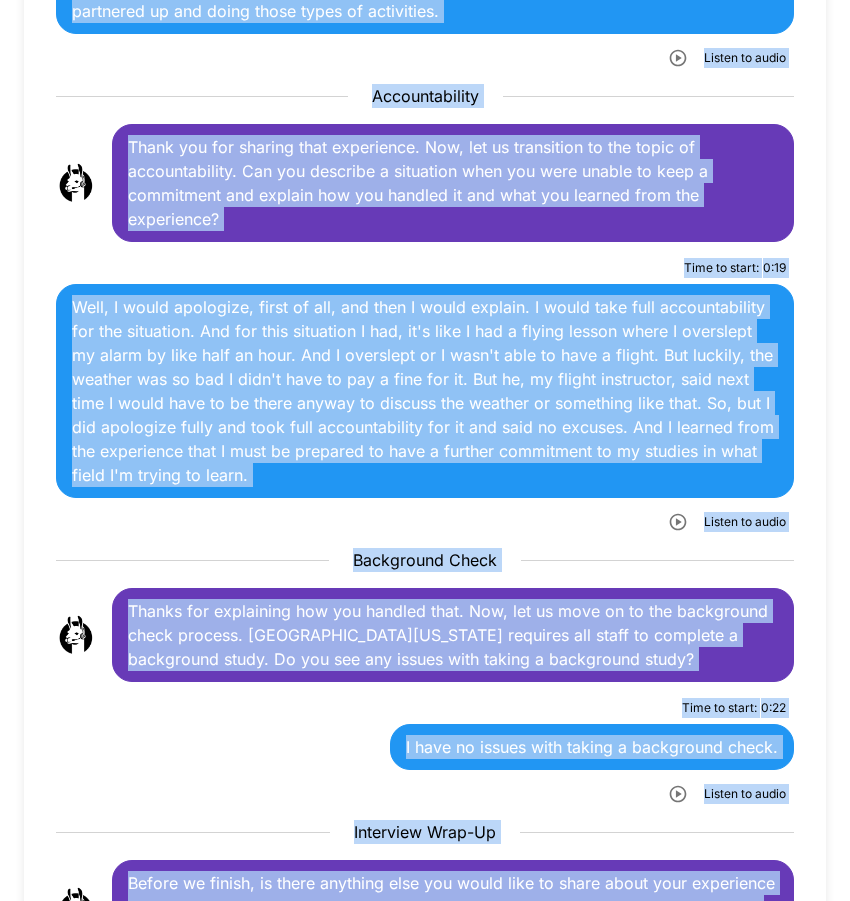 scroll, scrollTop: 3238, scrollLeft: 0, axis: vertical 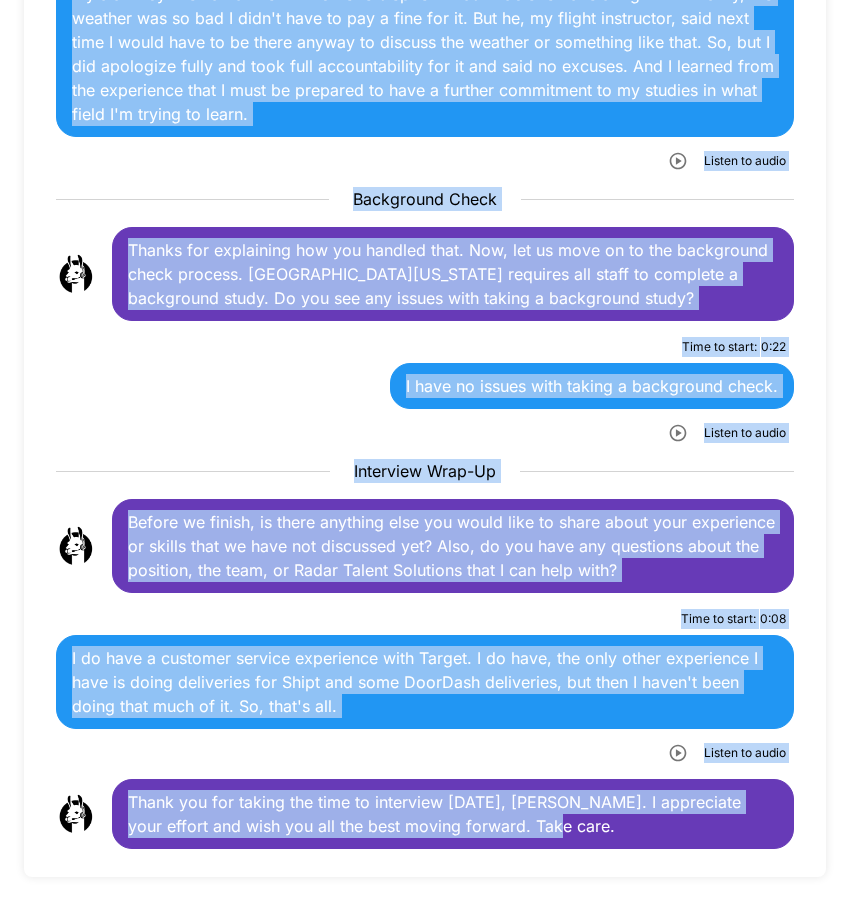 drag, startPoint x: 129, startPoint y: 350, endPoint x: 720, endPoint y: 905, distance: 810.7441 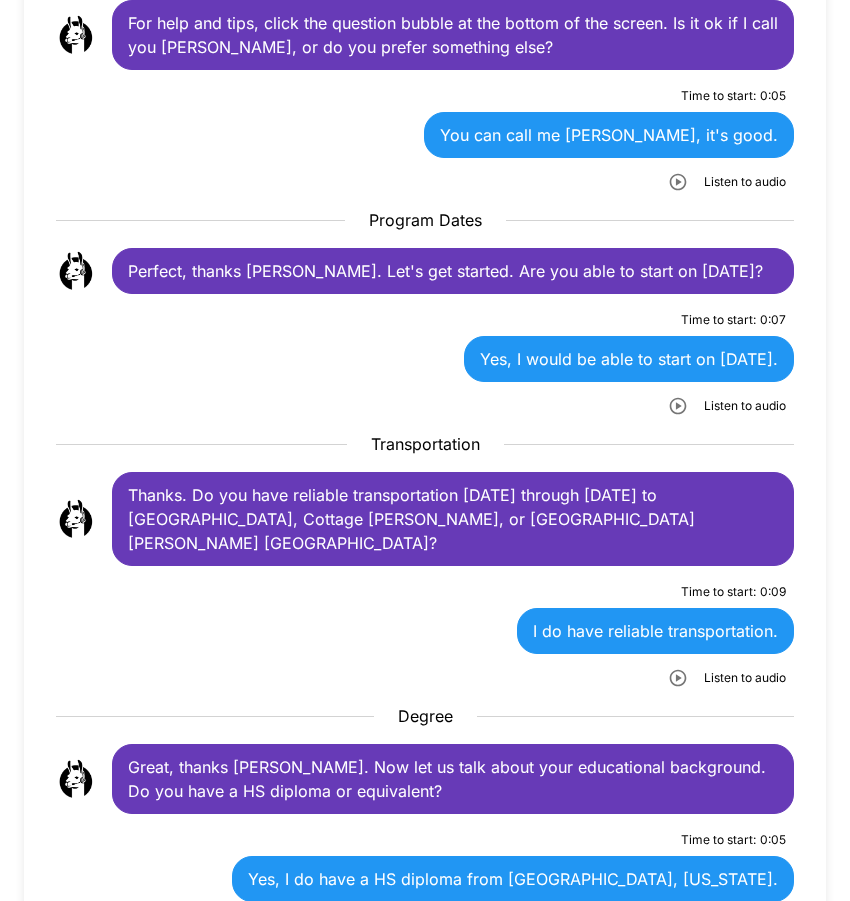 scroll, scrollTop: 400, scrollLeft: 0, axis: vertical 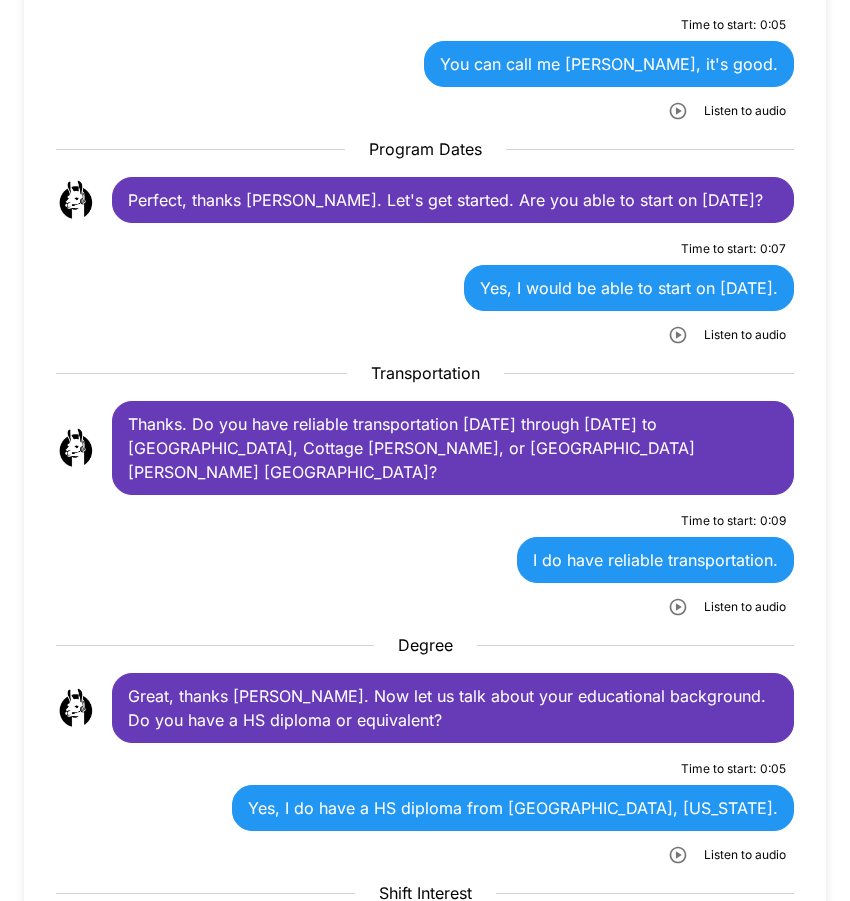 click 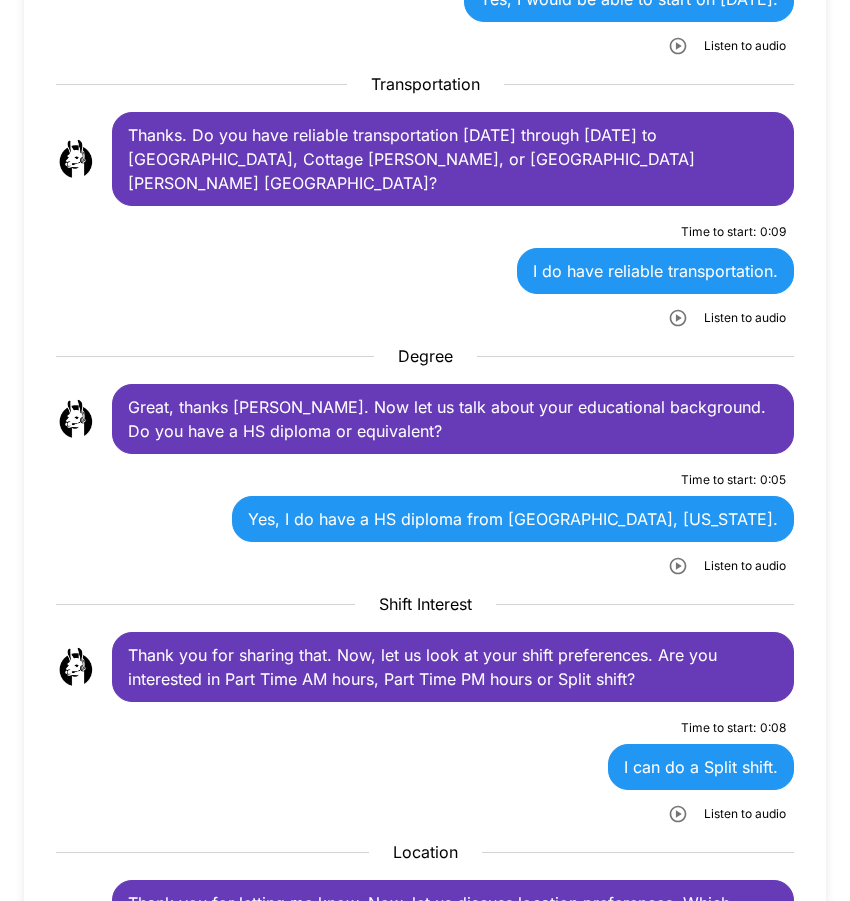 scroll, scrollTop: 700, scrollLeft: 0, axis: vertical 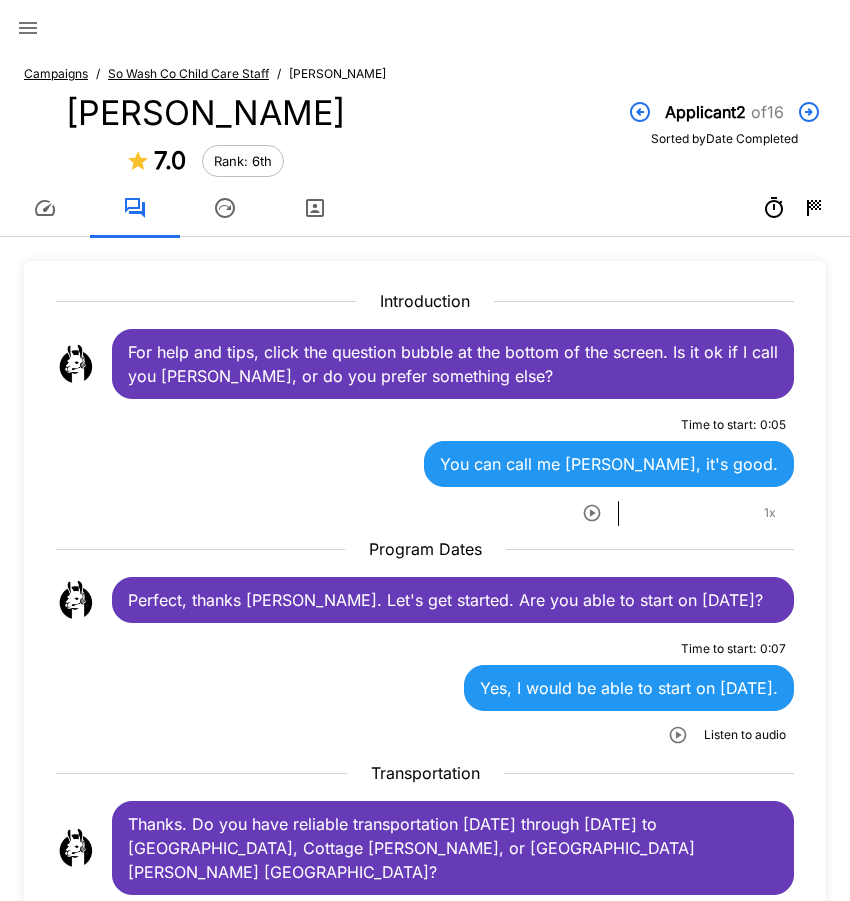 click at bounding box center (45, 208) 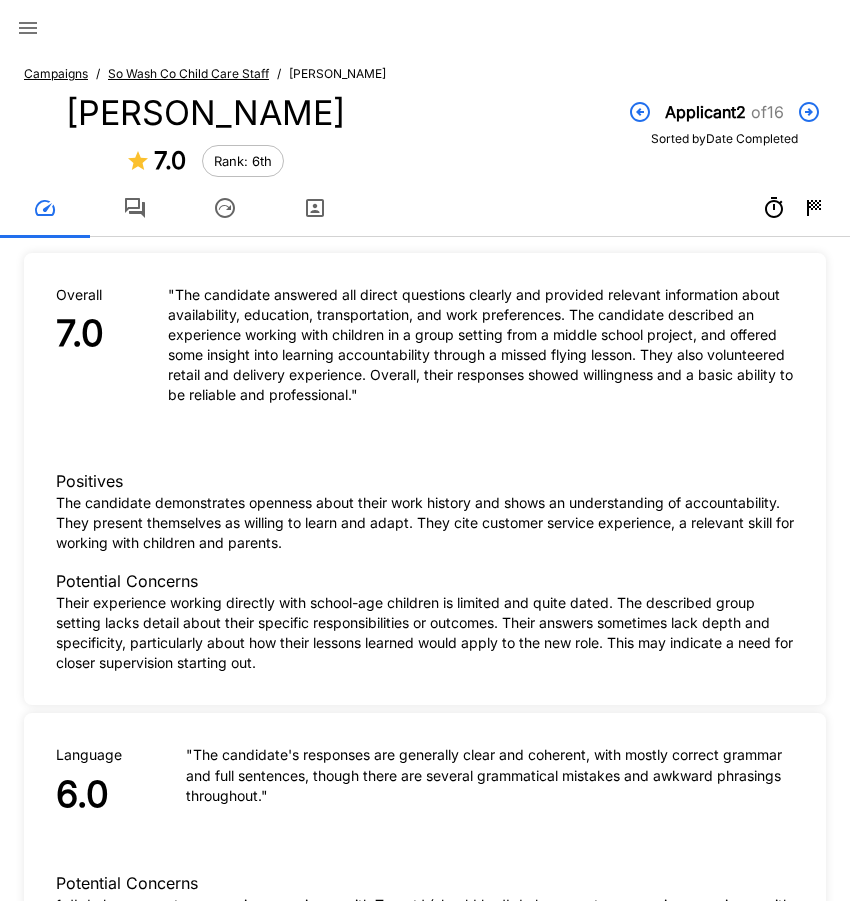 click on "So Wash Co Child Care Staff" at bounding box center (188, 73) 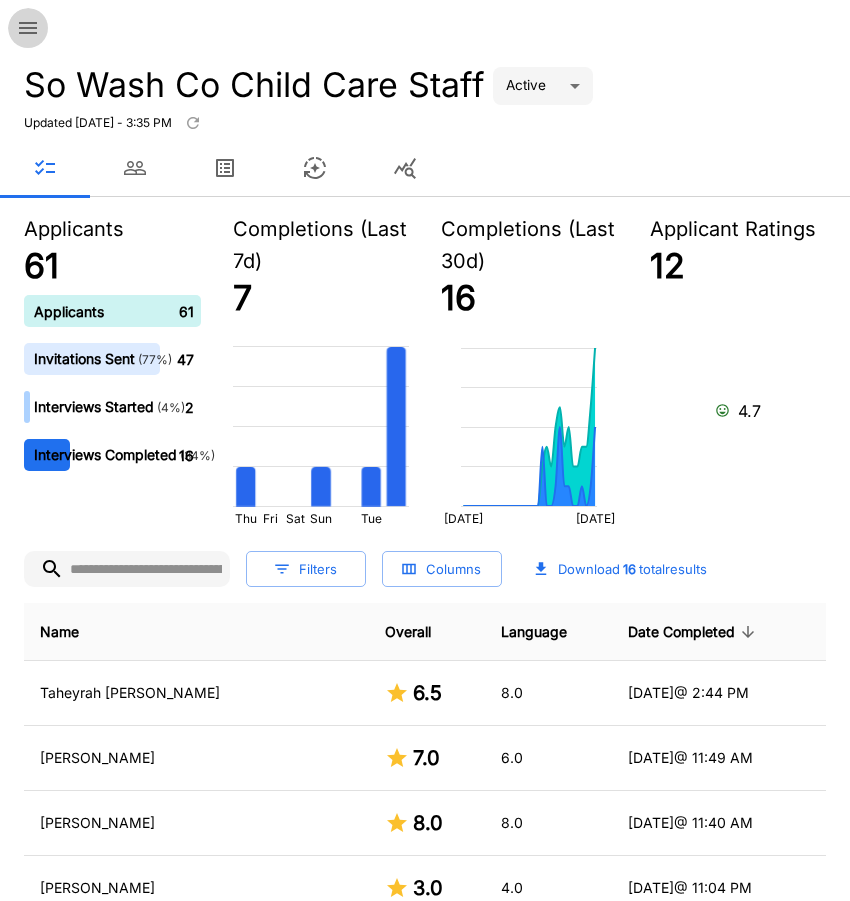 click 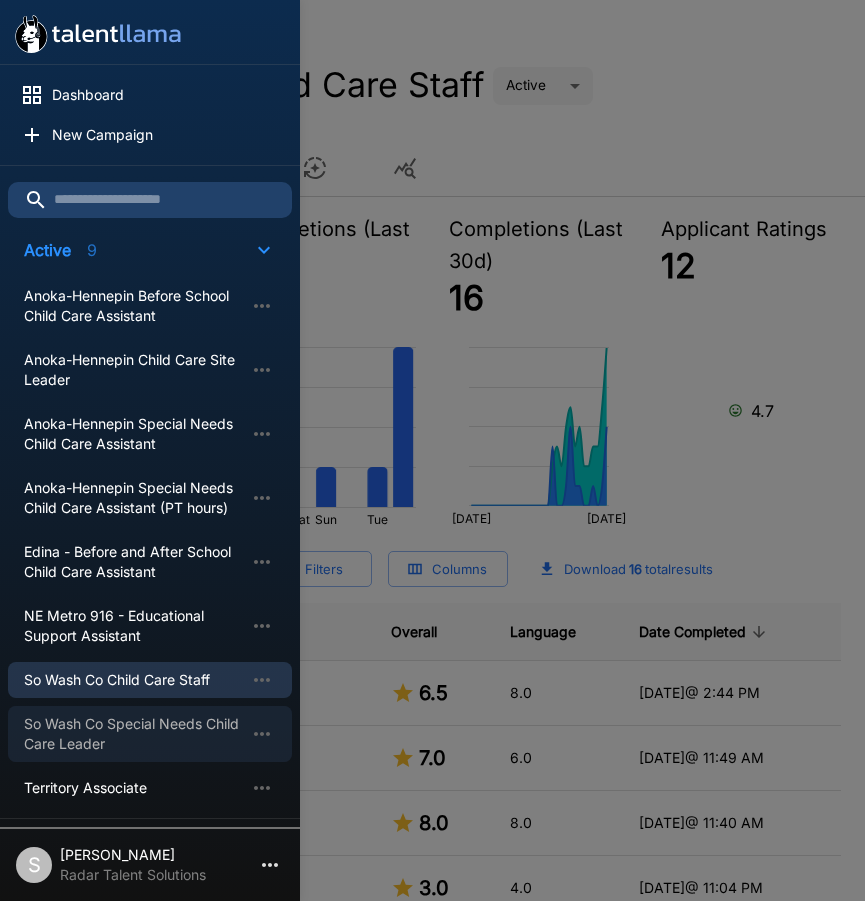 click on "So Wash Co Special Needs Child Care Leader" at bounding box center (134, 734) 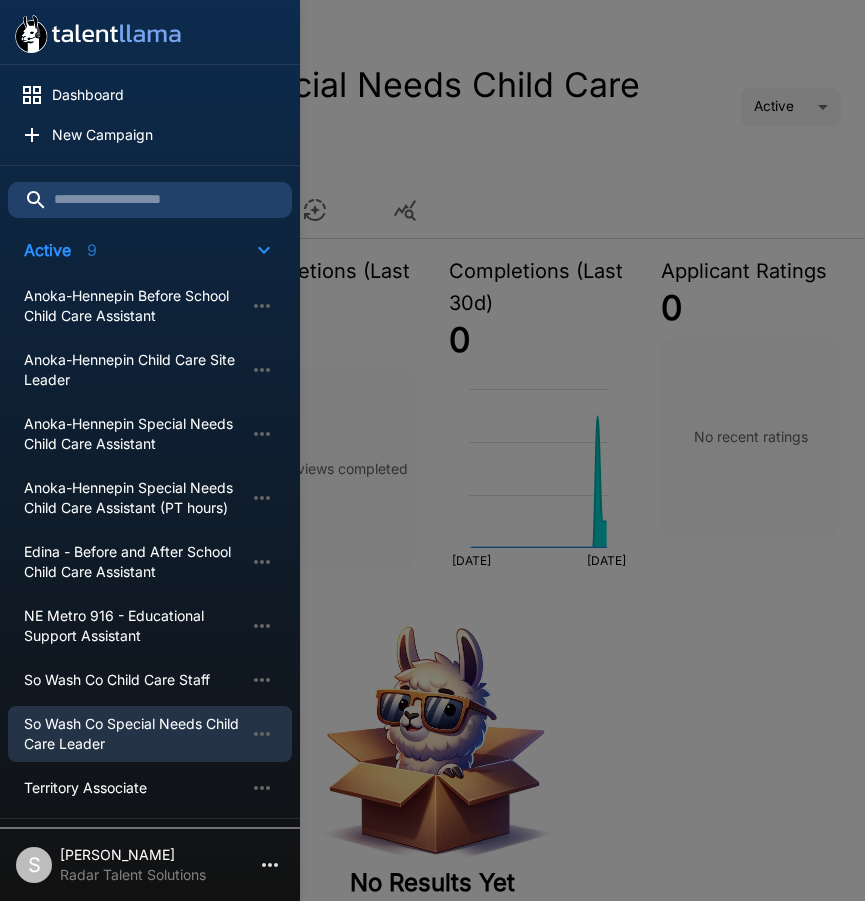 click at bounding box center [432, 450] 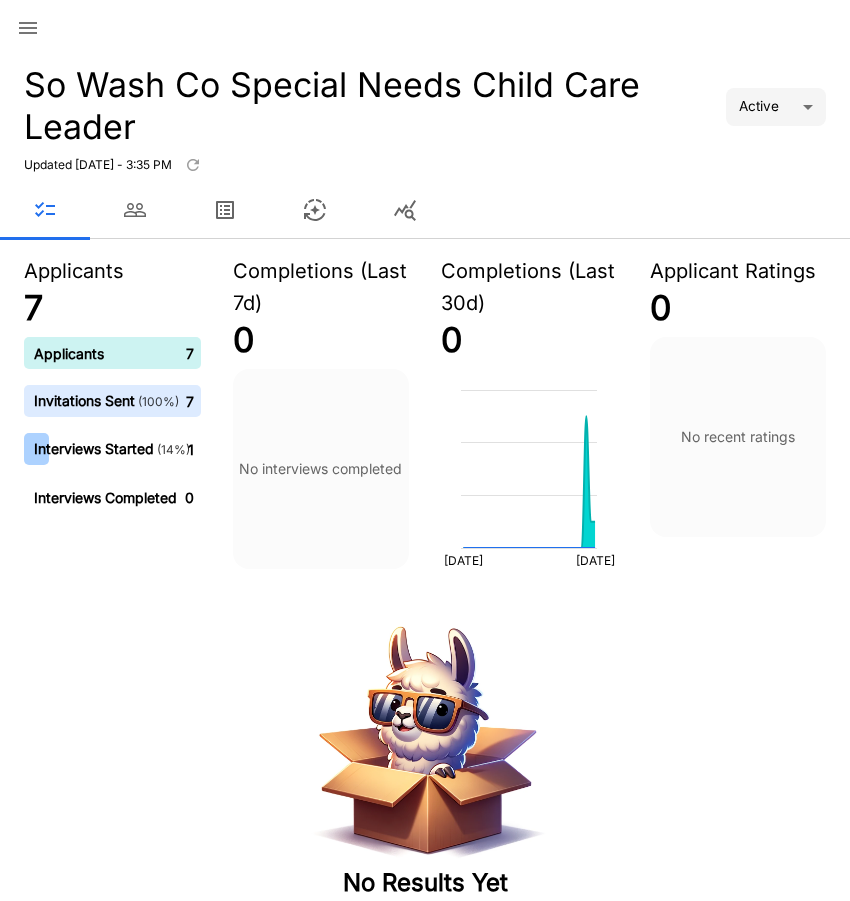 click 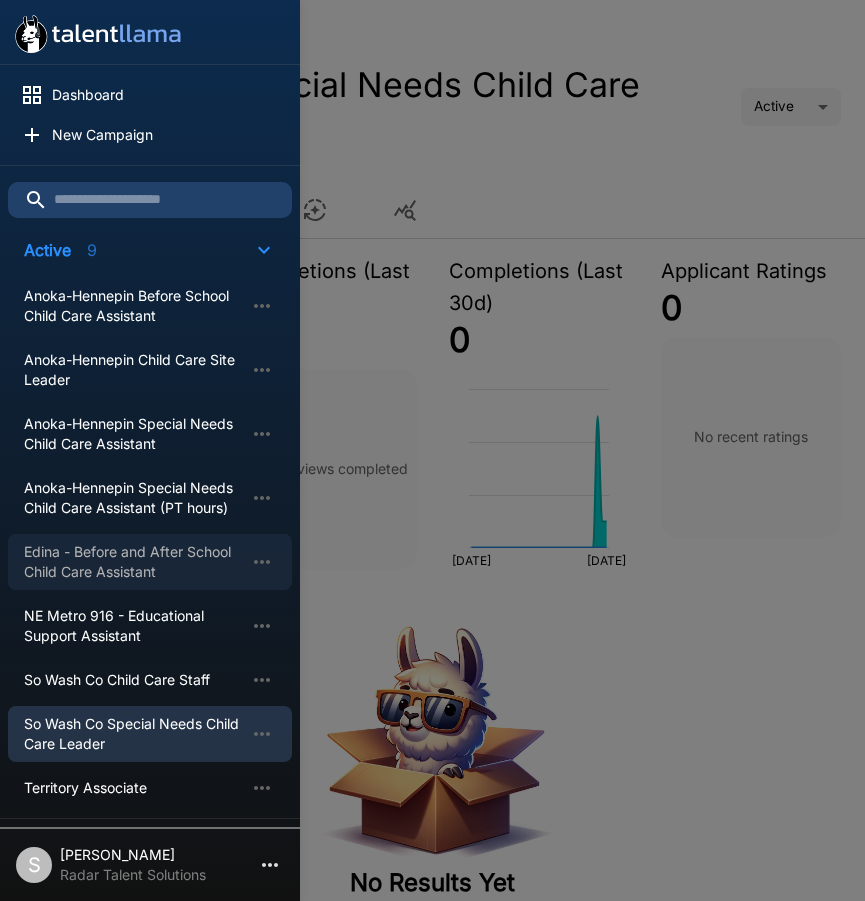 click on "Edina - Before and After School Child Care Assistant" at bounding box center (134, 562) 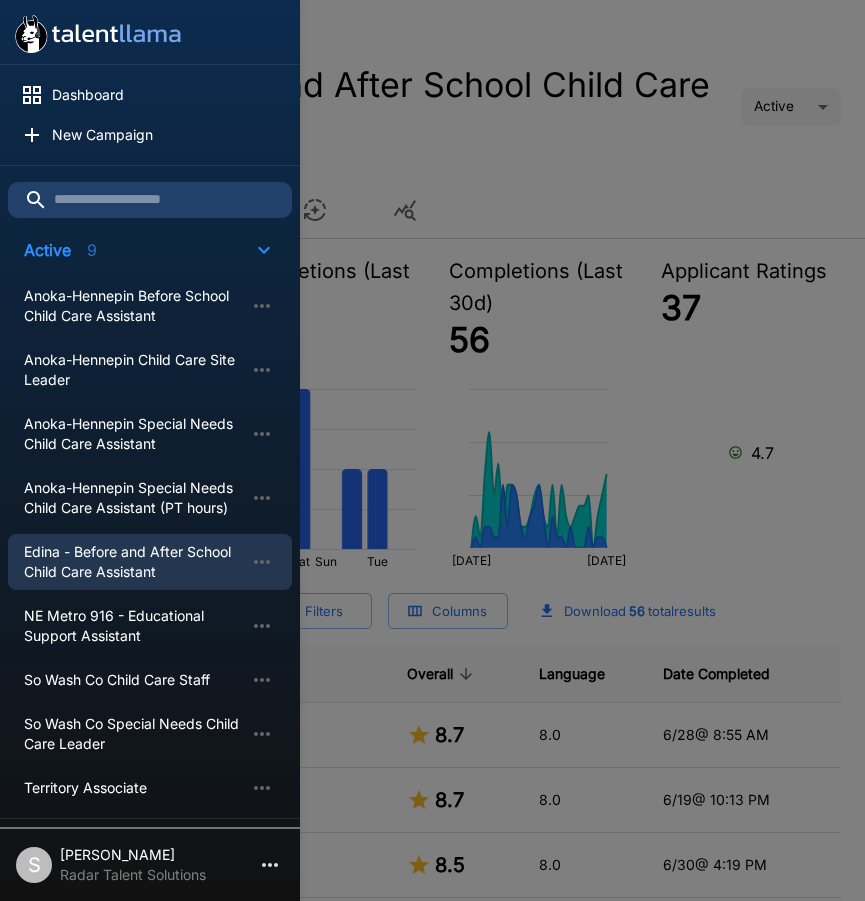 click at bounding box center (432, 450) 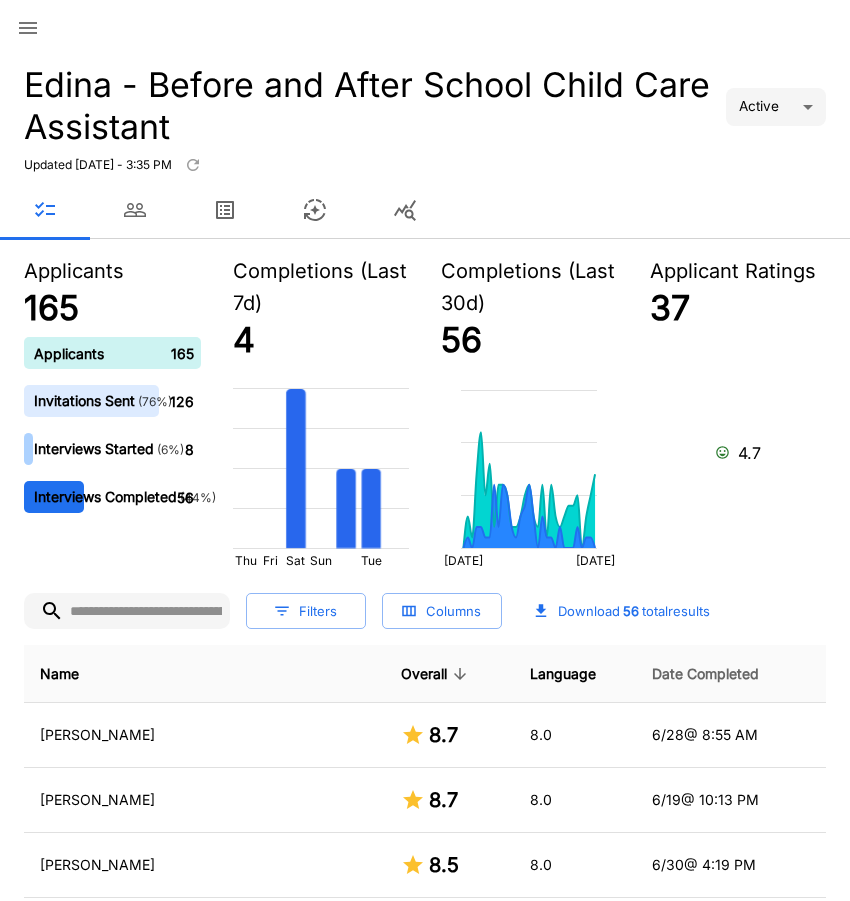 click on "Date Completed" at bounding box center [705, 674] 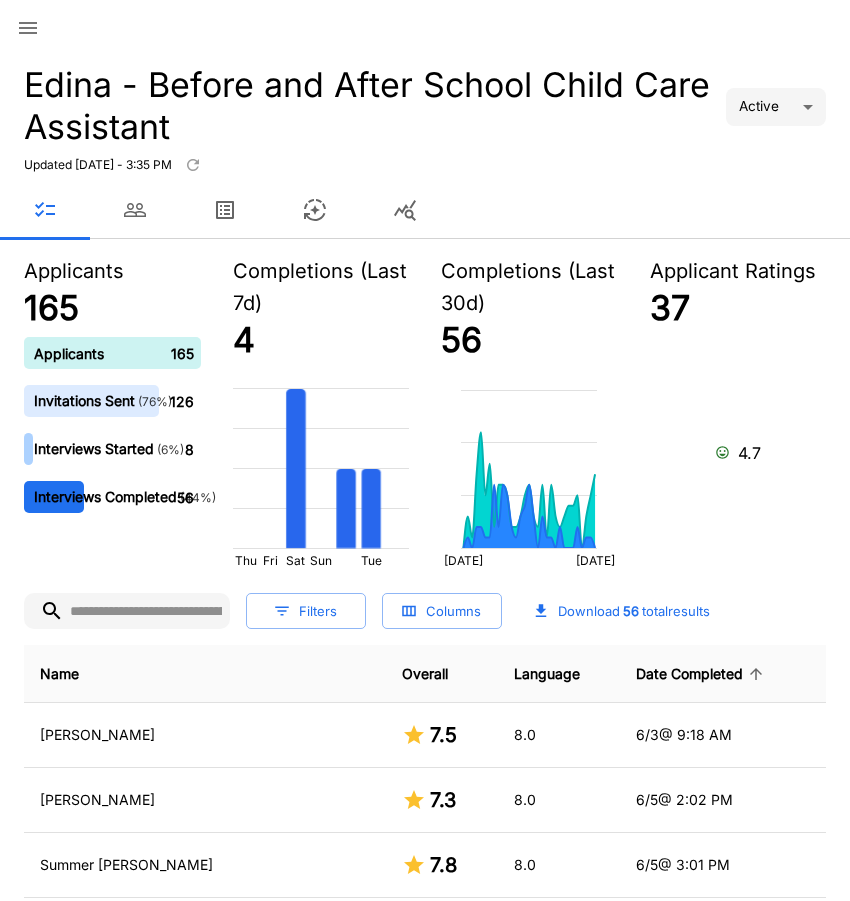 click on "Date Completed" at bounding box center (702, 674) 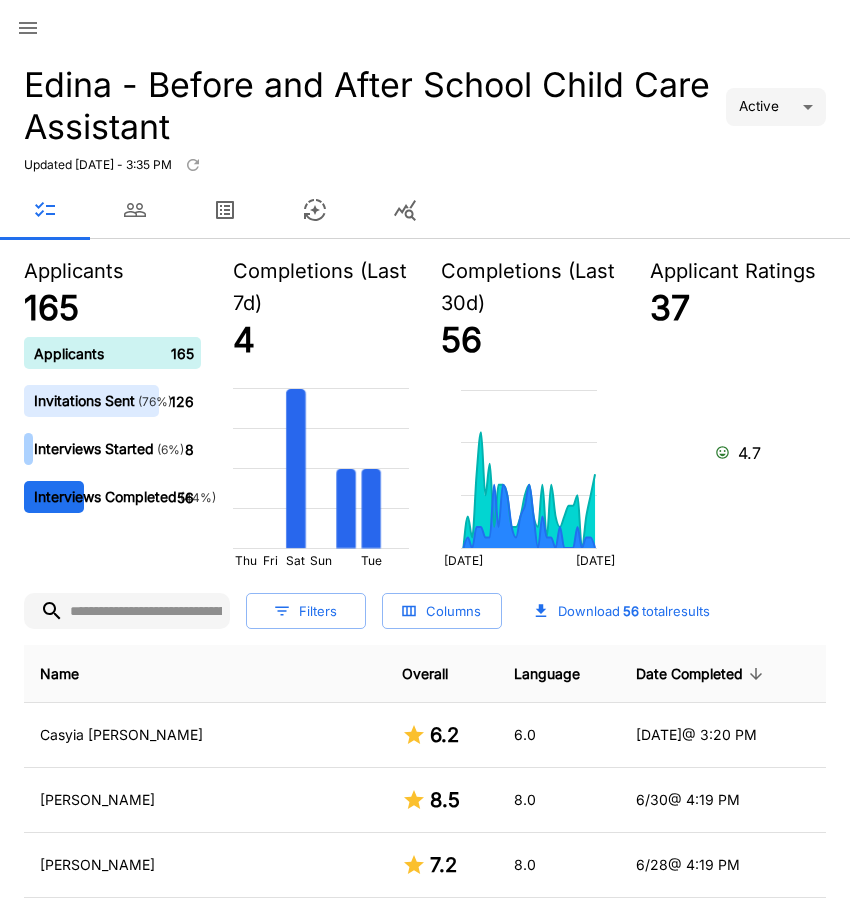 click 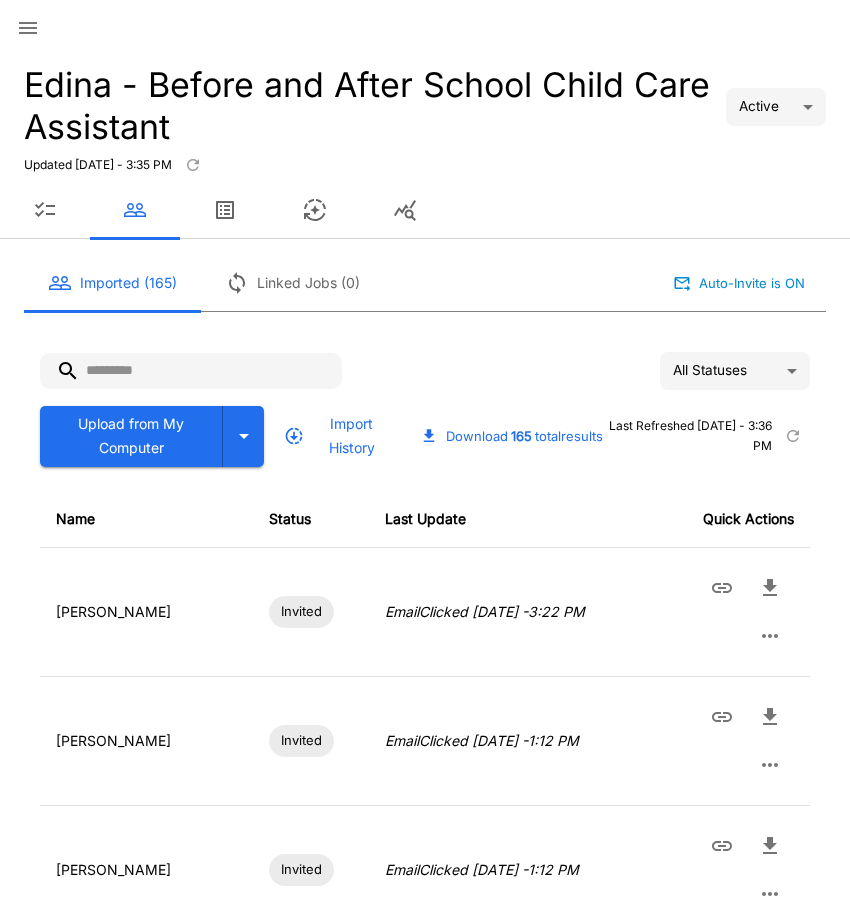 click at bounding box center [191, 371] 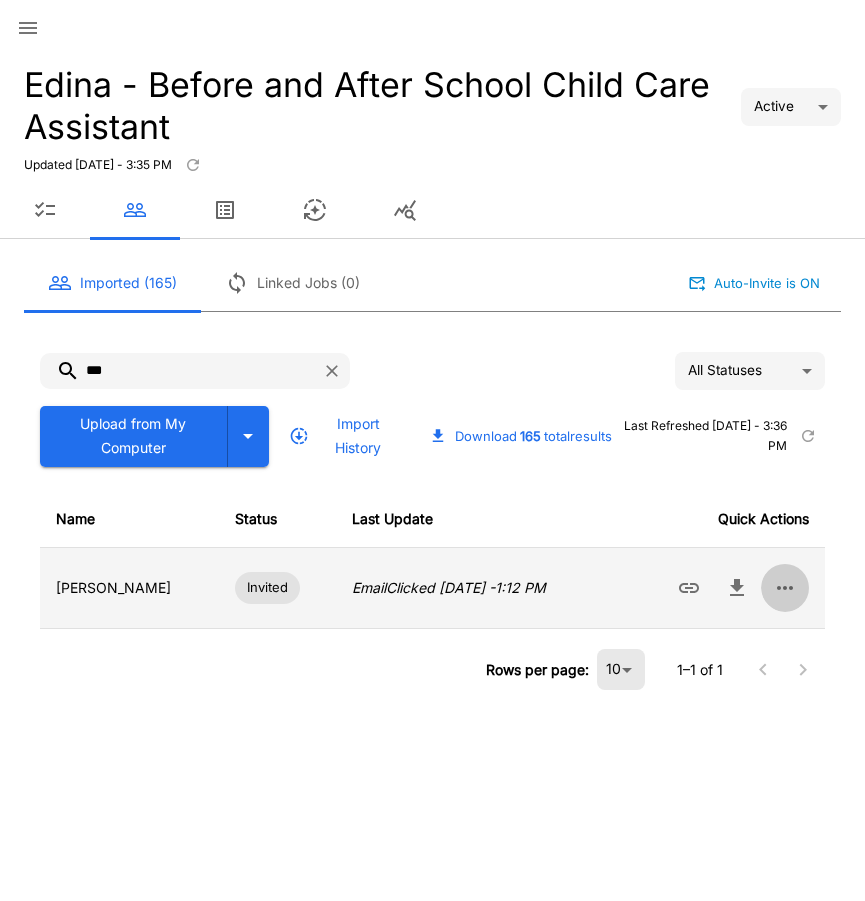 click 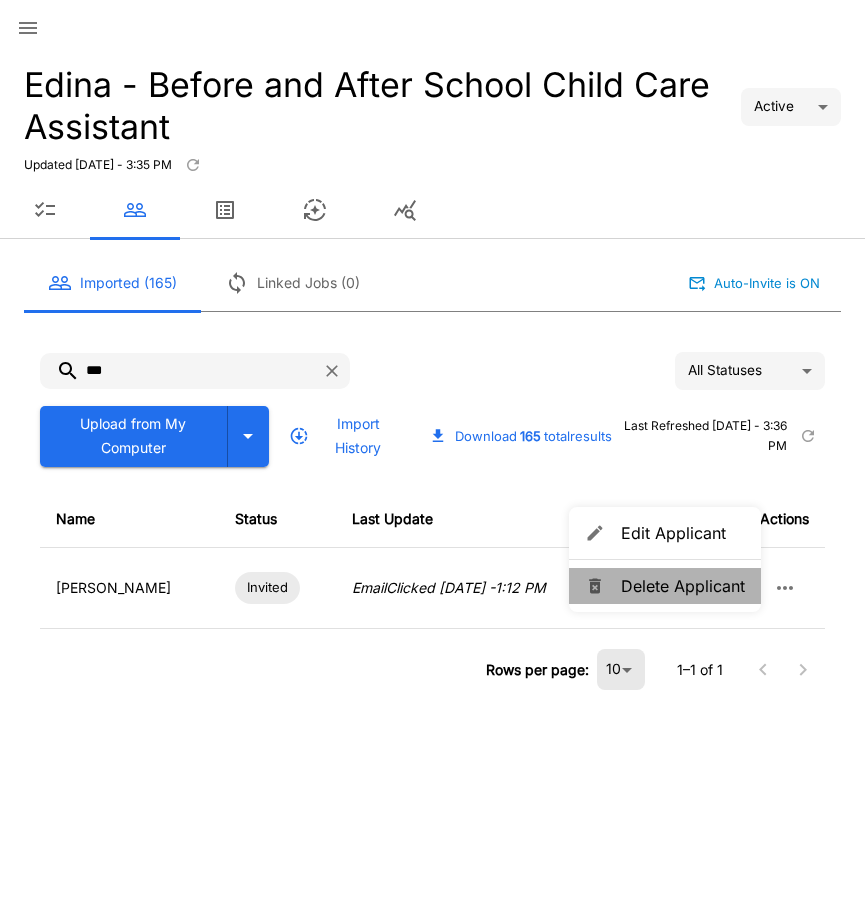 click on "Delete Applicant" at bounding box center (683, 586) 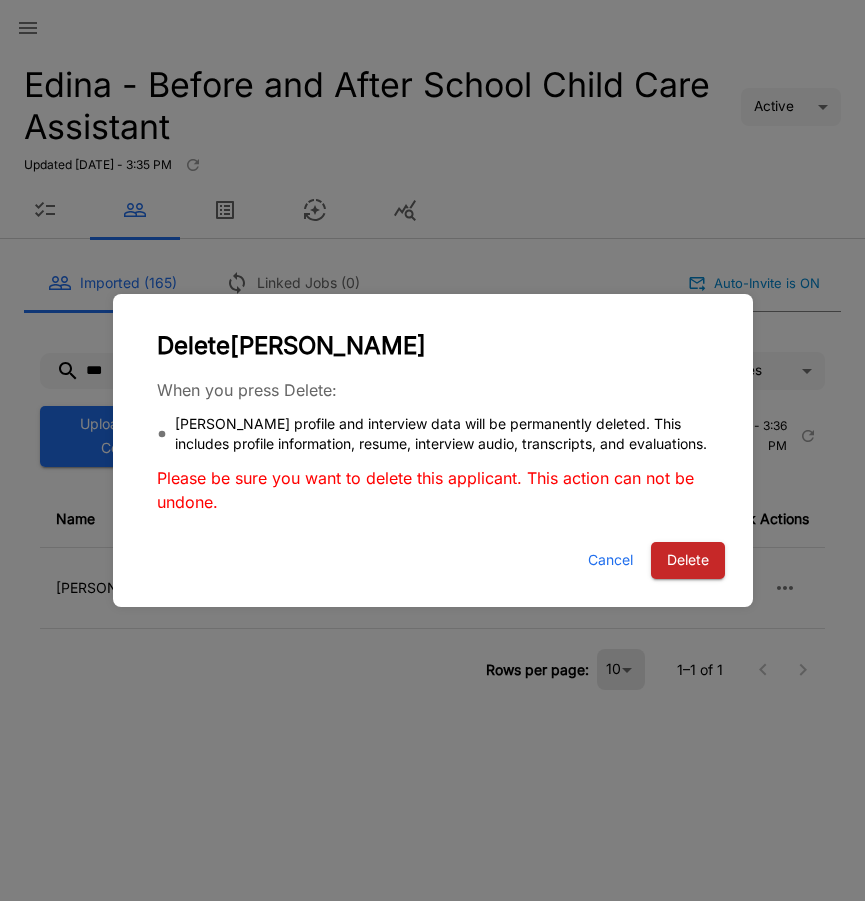 click on "Delete" at bounding box center (688, 560) 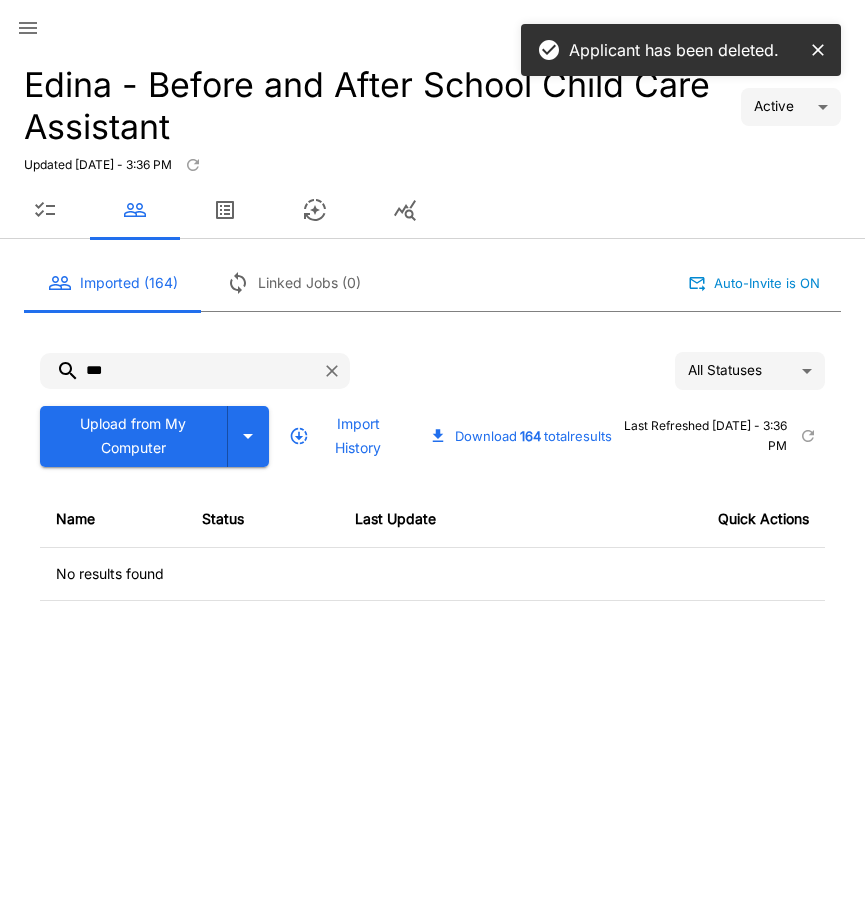 drag, startPoint x: 148, startPoint y: 366, endPoint x: -8, endPoint y: 347, distance: 157.15279 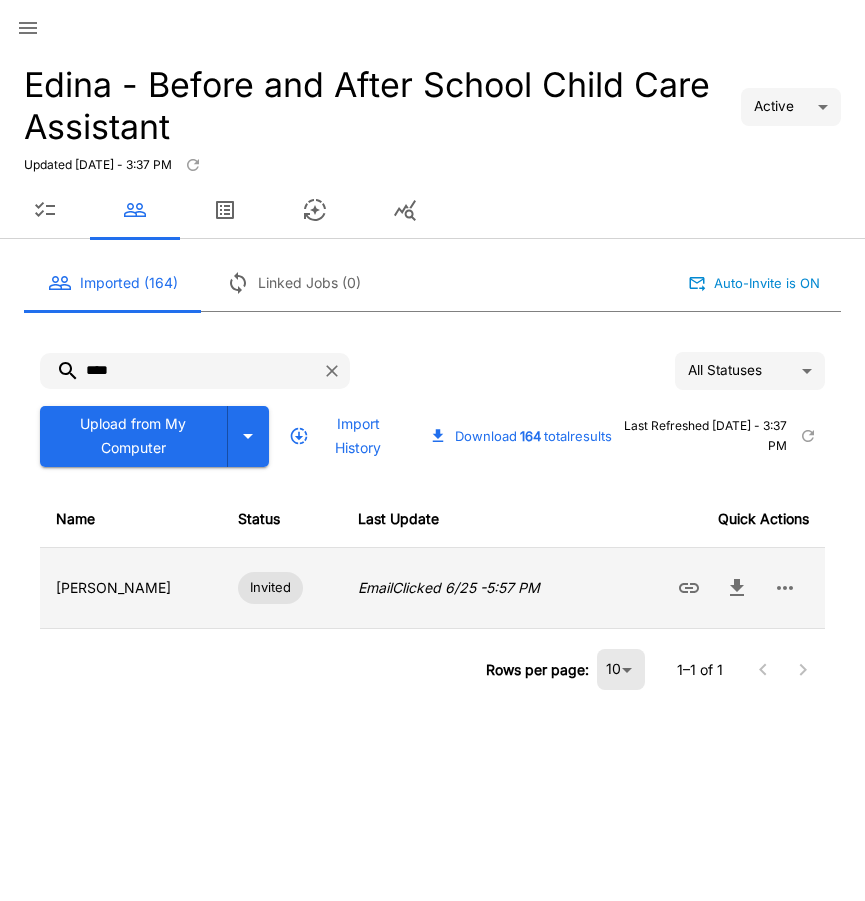 click 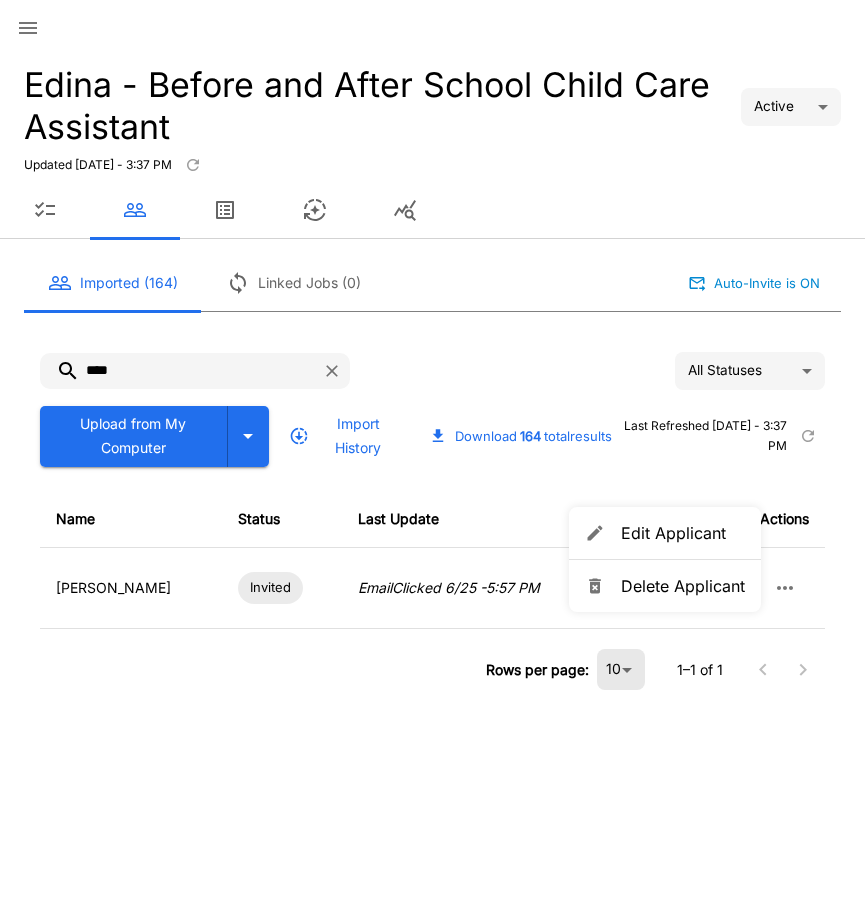 click on "Delete Applicant" at bounding box center (665, 586) 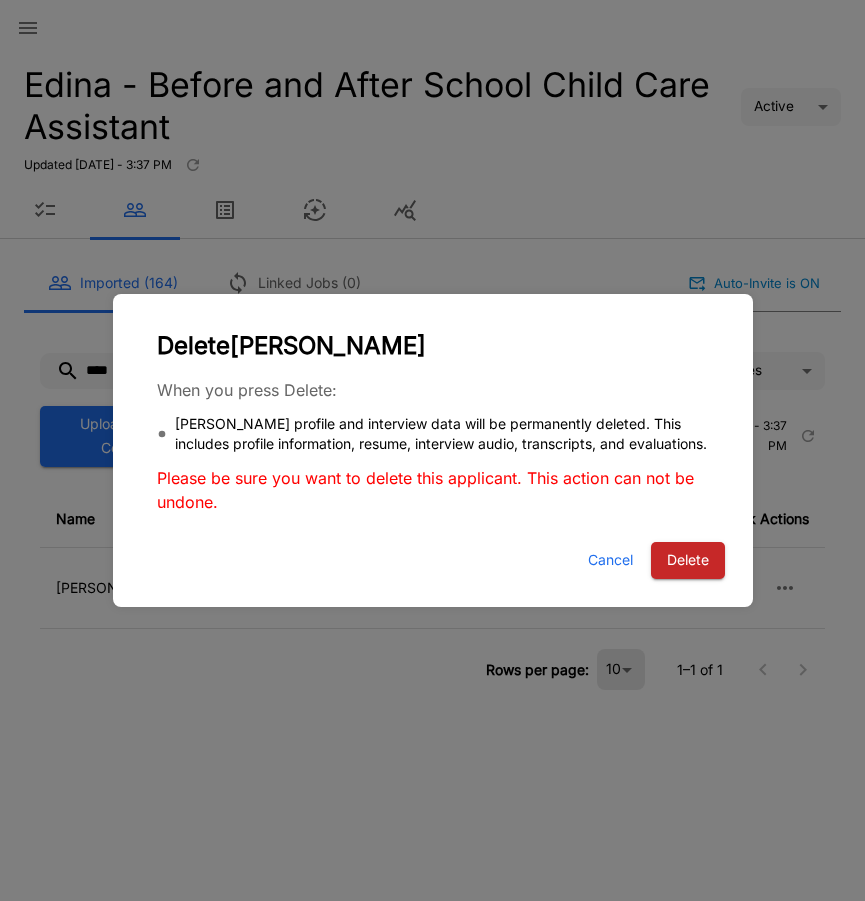 click on "Delete" at bounding box center (688, 560) 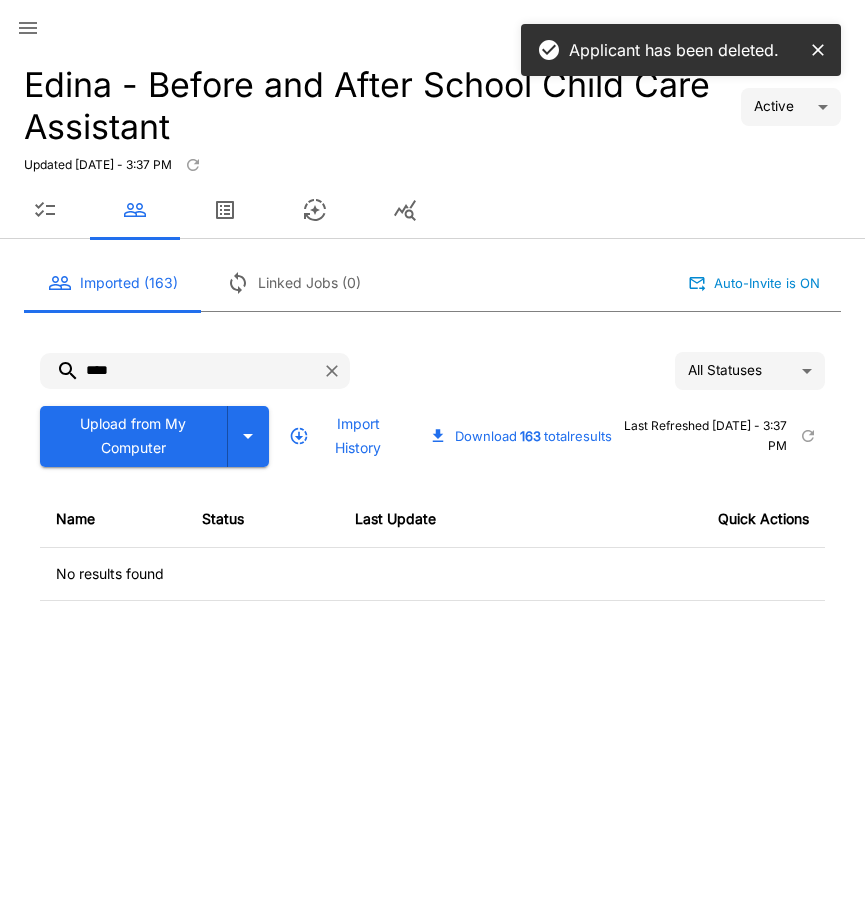 drag, startPoint x: 101, startPoint y: 368, endPoint x: -12, endPoint y: 361, distance: 113.216606 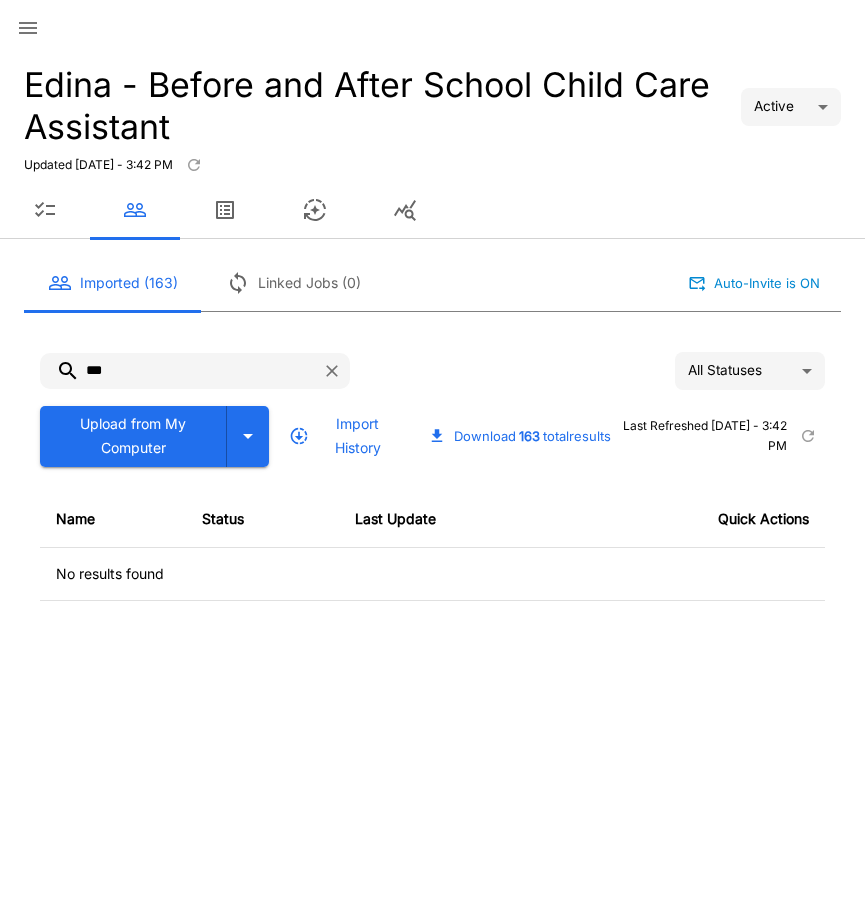 drag, startPoint x: 121, startPoint y: 372, endPoint x: 27, endPoint y: 365, distance: 94.26028 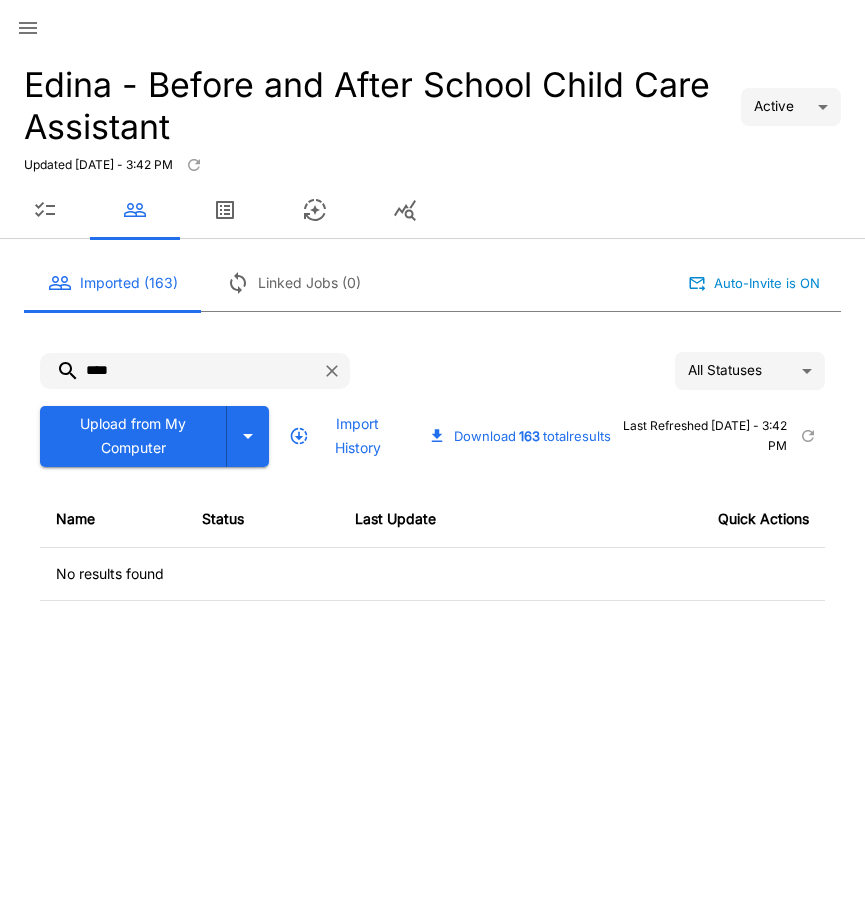 type on "****" 